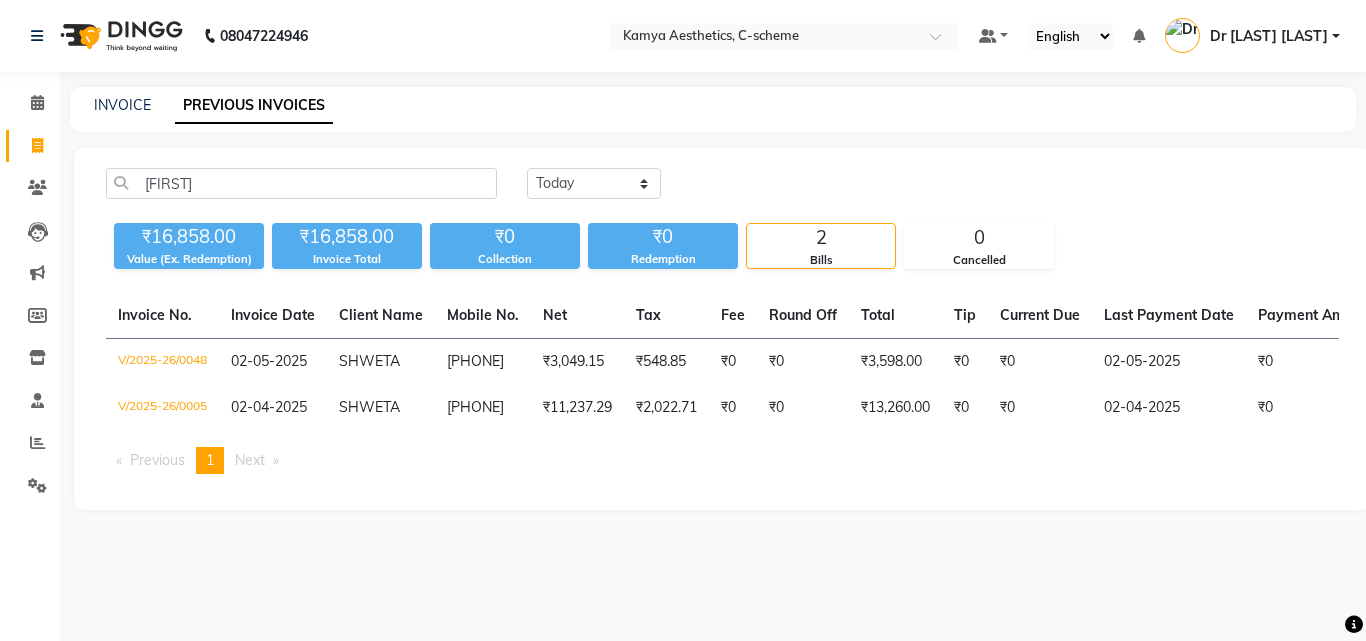 scroll, scrollTop: 0, scrollLeft: 0, axis: both 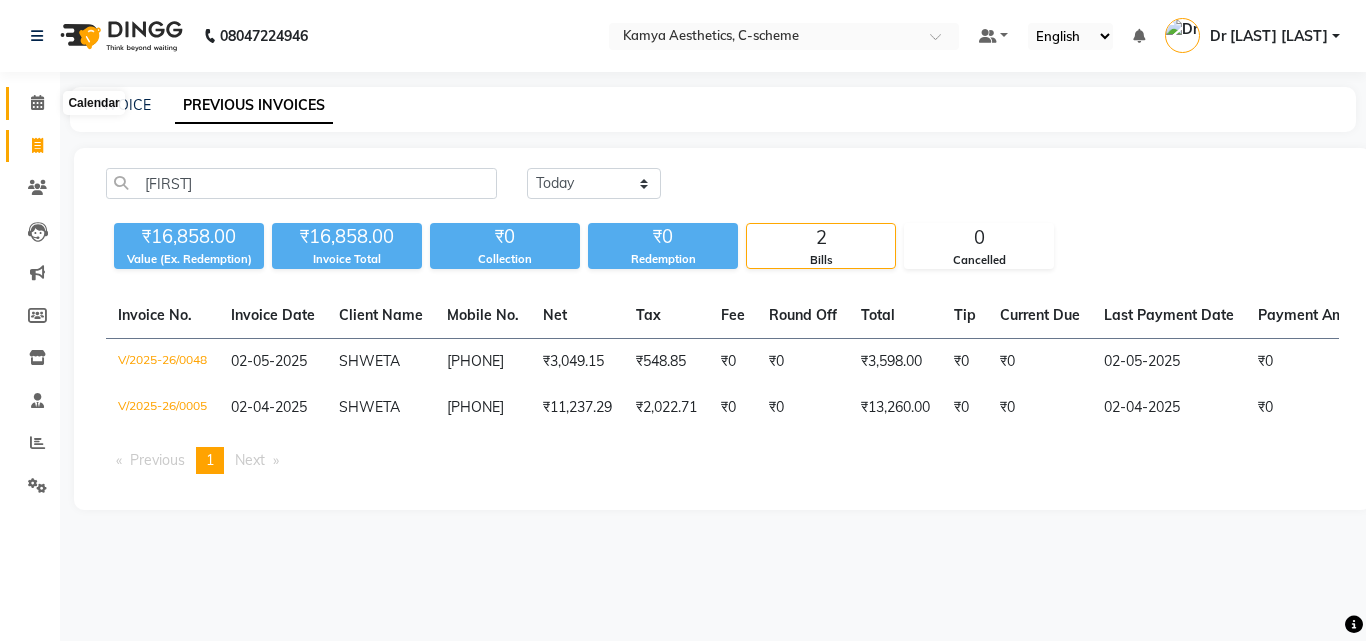 click 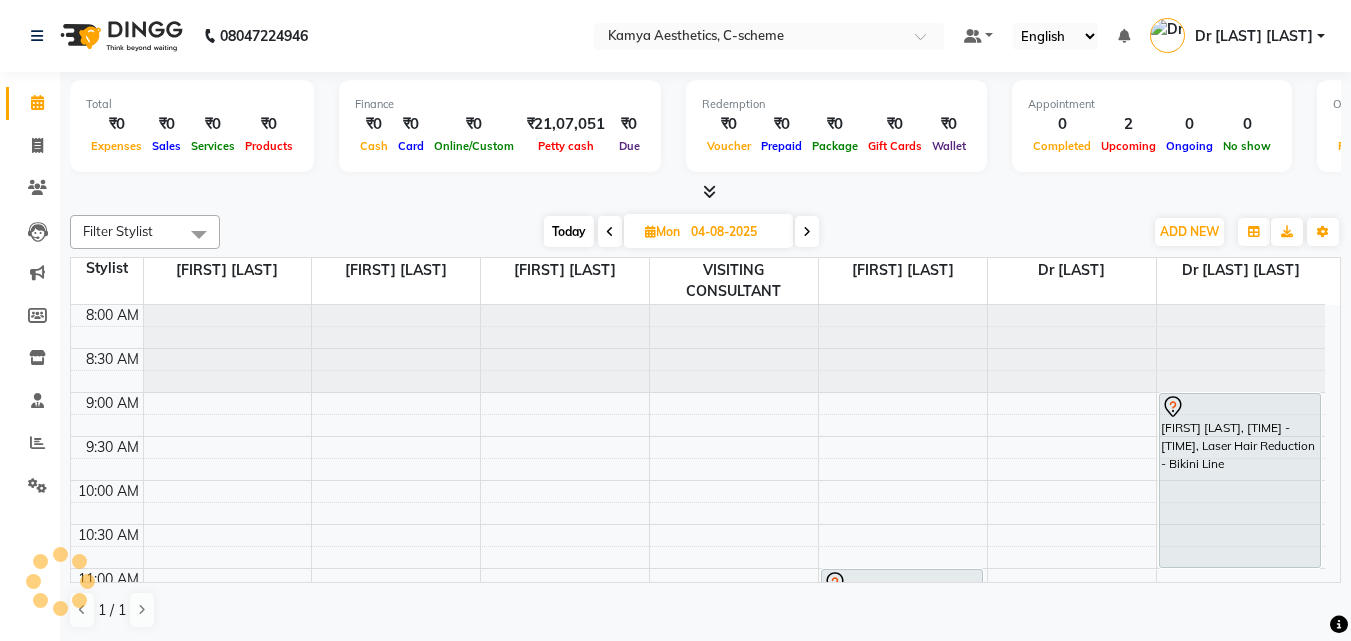 scroll, scrollTop: 793, scrollLeft: 0, axis: vertical 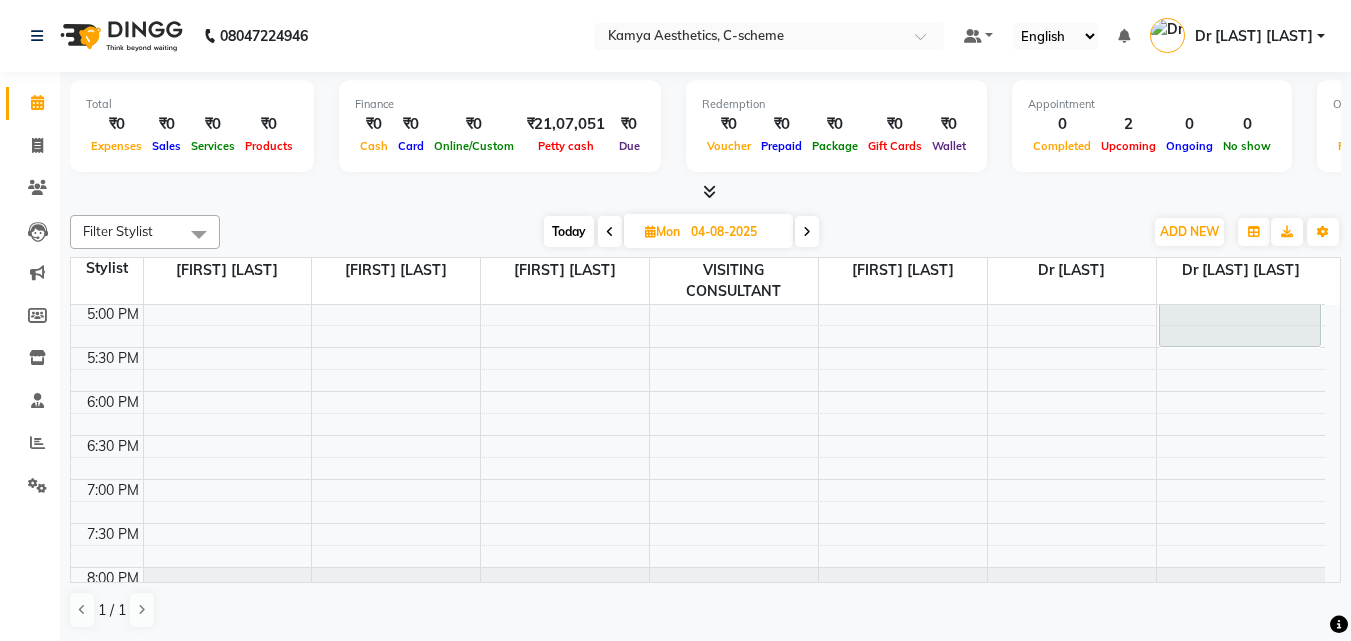click on "Today" at bounding box center (569, 231) 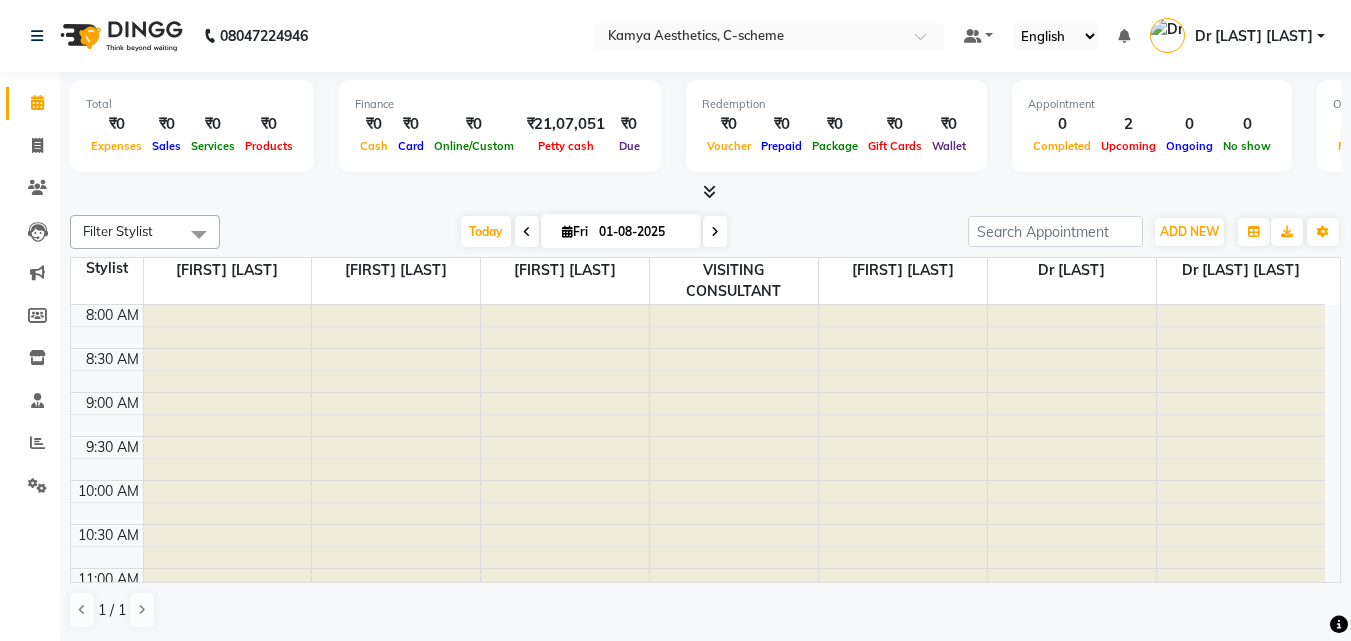 scroll, scrollTop: 793, scrollLeft: 0, axis: vertical 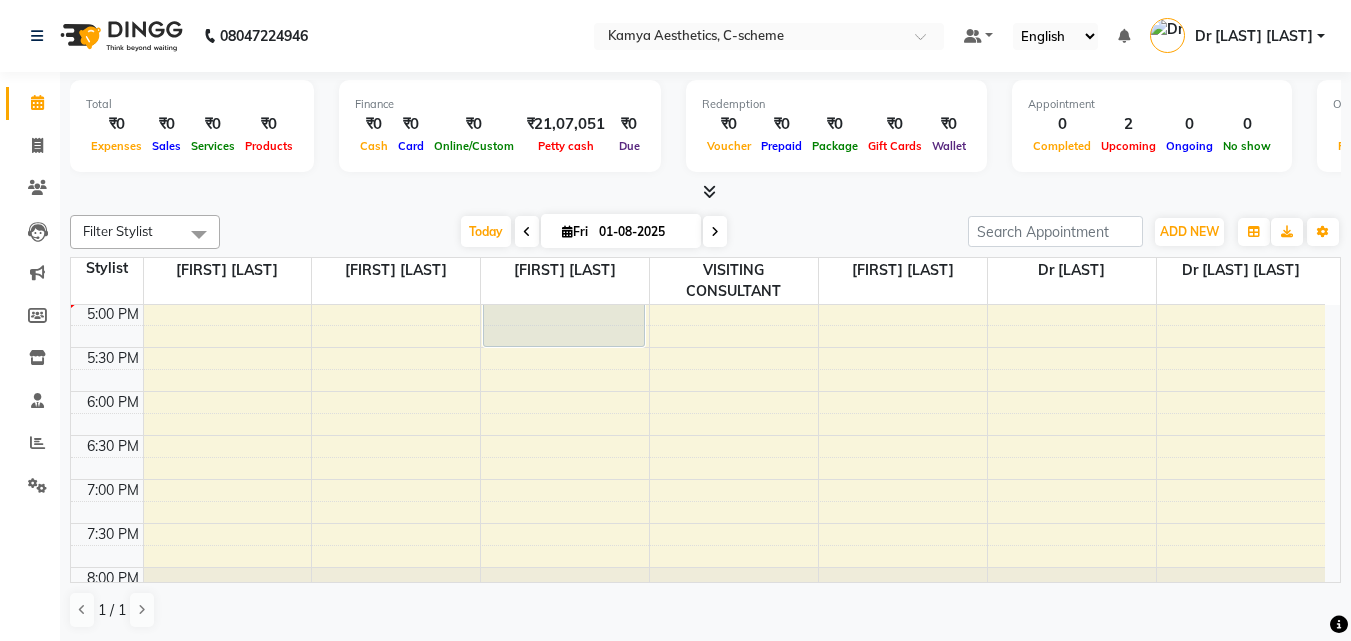 click on "Fri 01-08-2025" at bounding box center (621, 231) 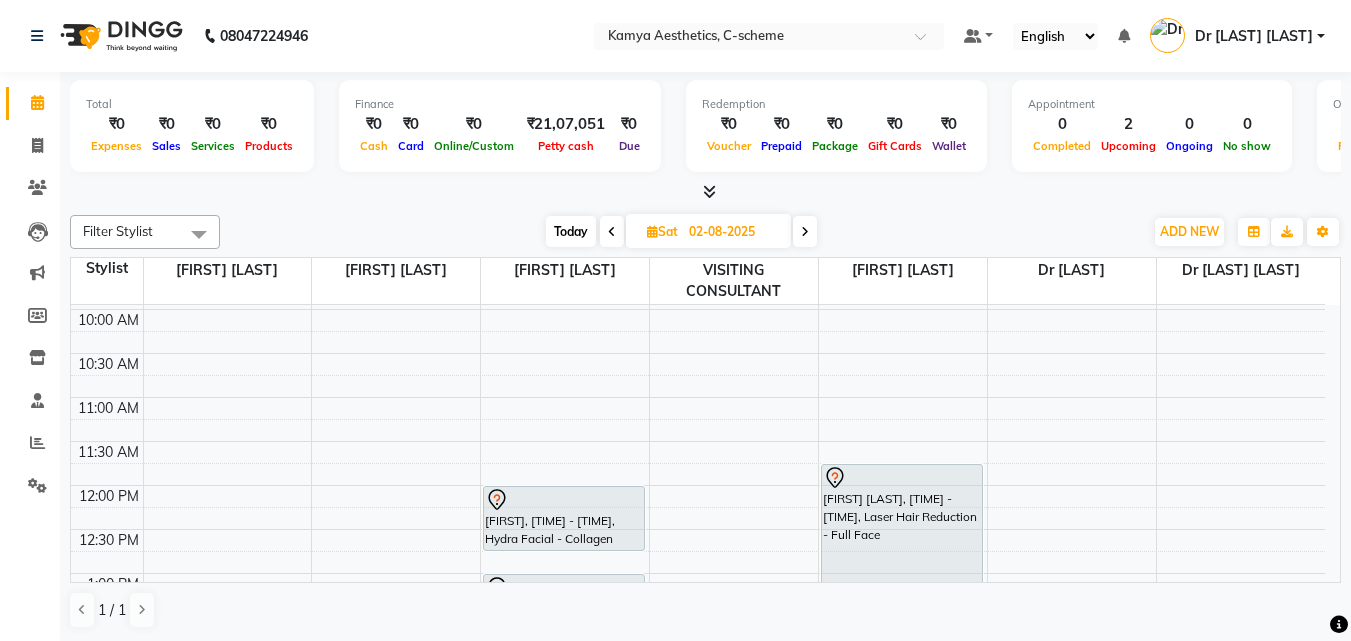scroll, scrollTop: 93, scrollLeft: 0, axis: vertical 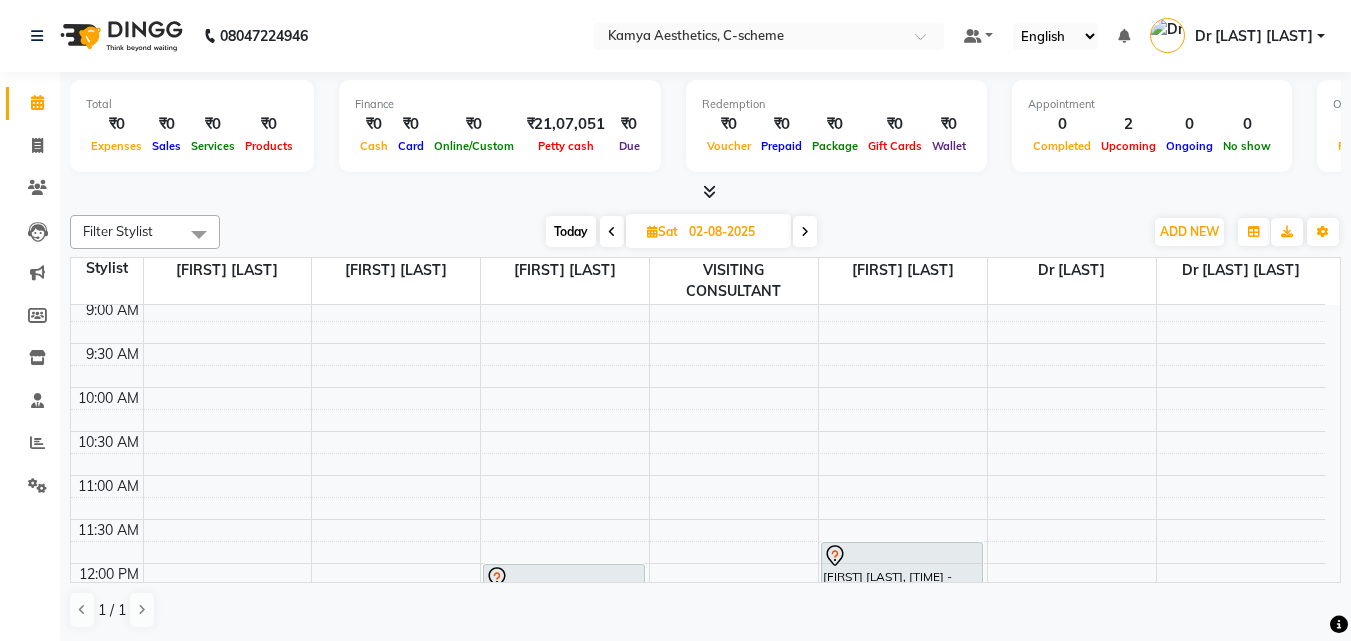 click on "Today" at bounding box center (571, 231) 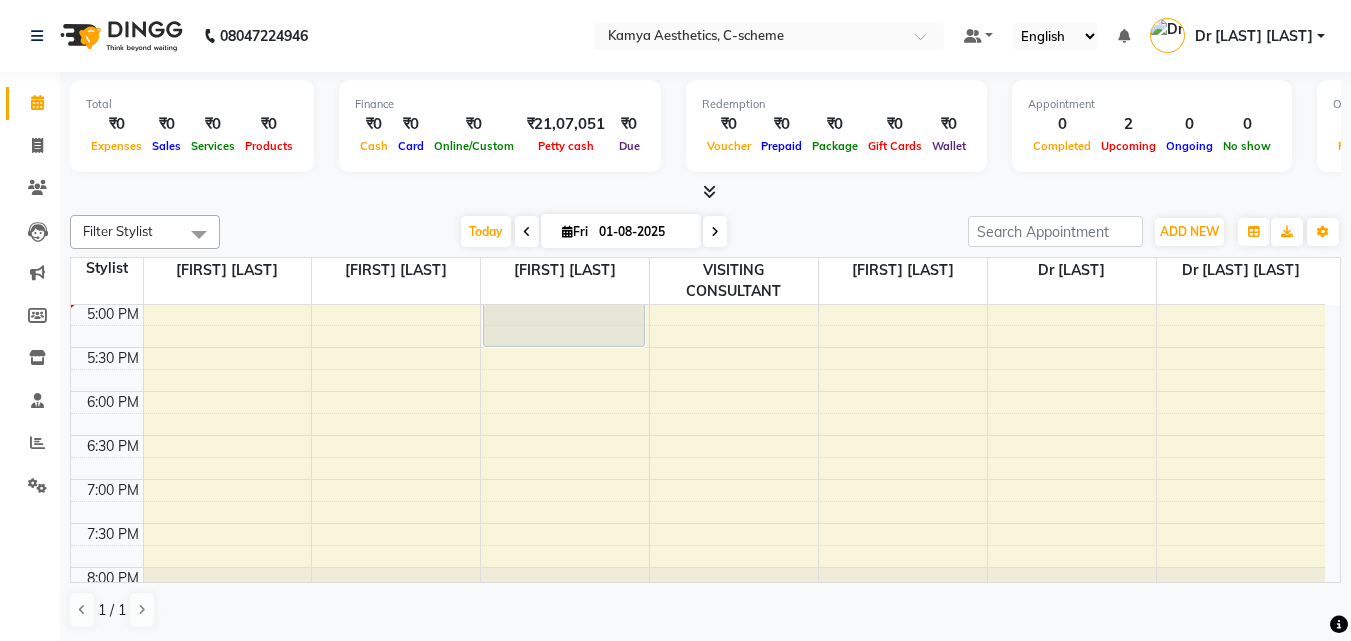 scroll, scrollTop: 493, scrollLeft: 0, axis: vertical 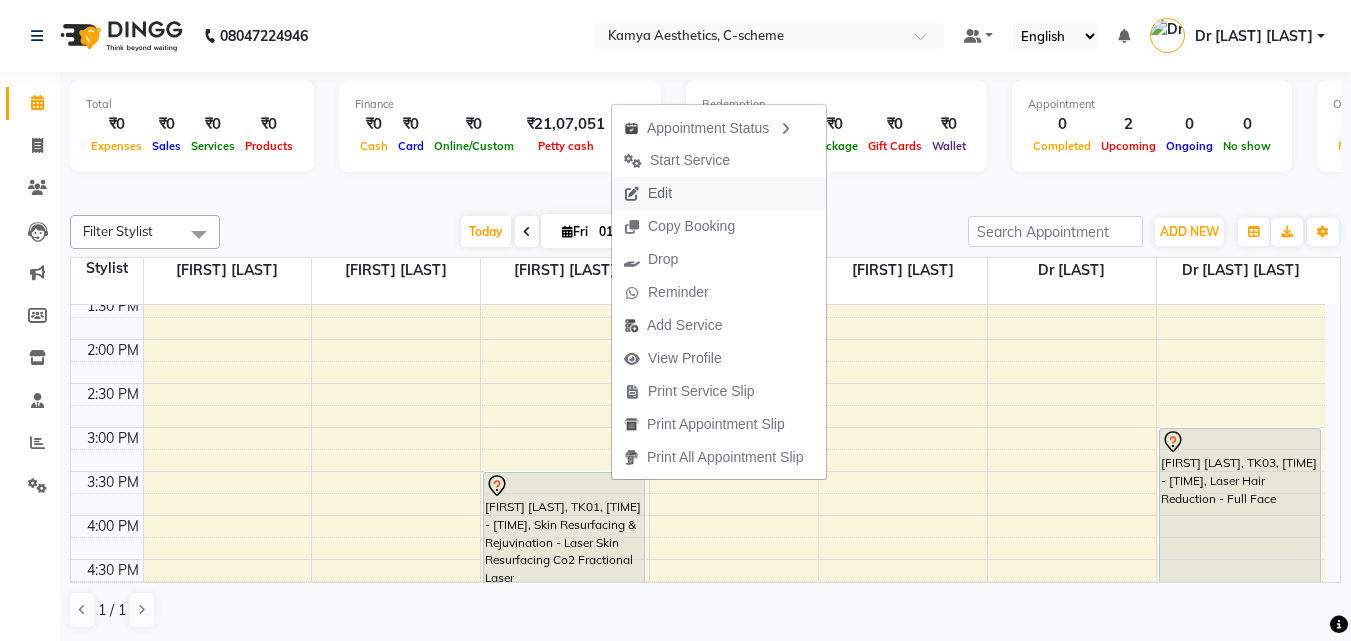 click on "Edit" at bounding box center [719, 193] 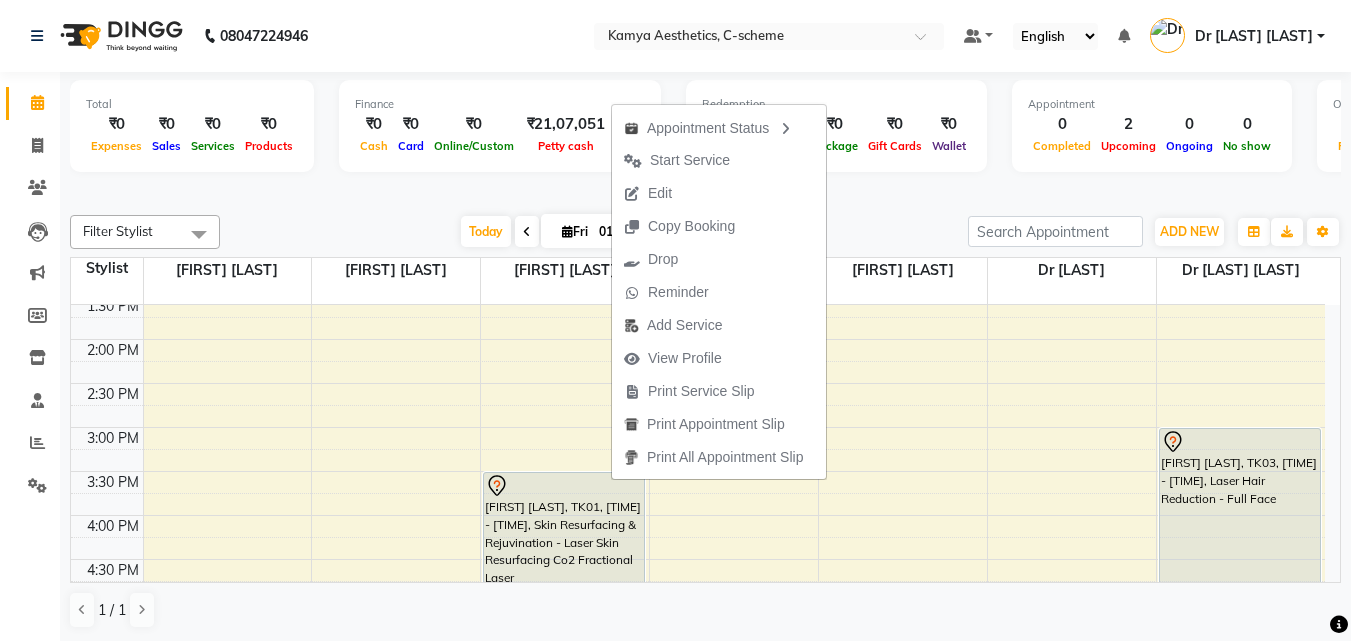 select on "tentative" 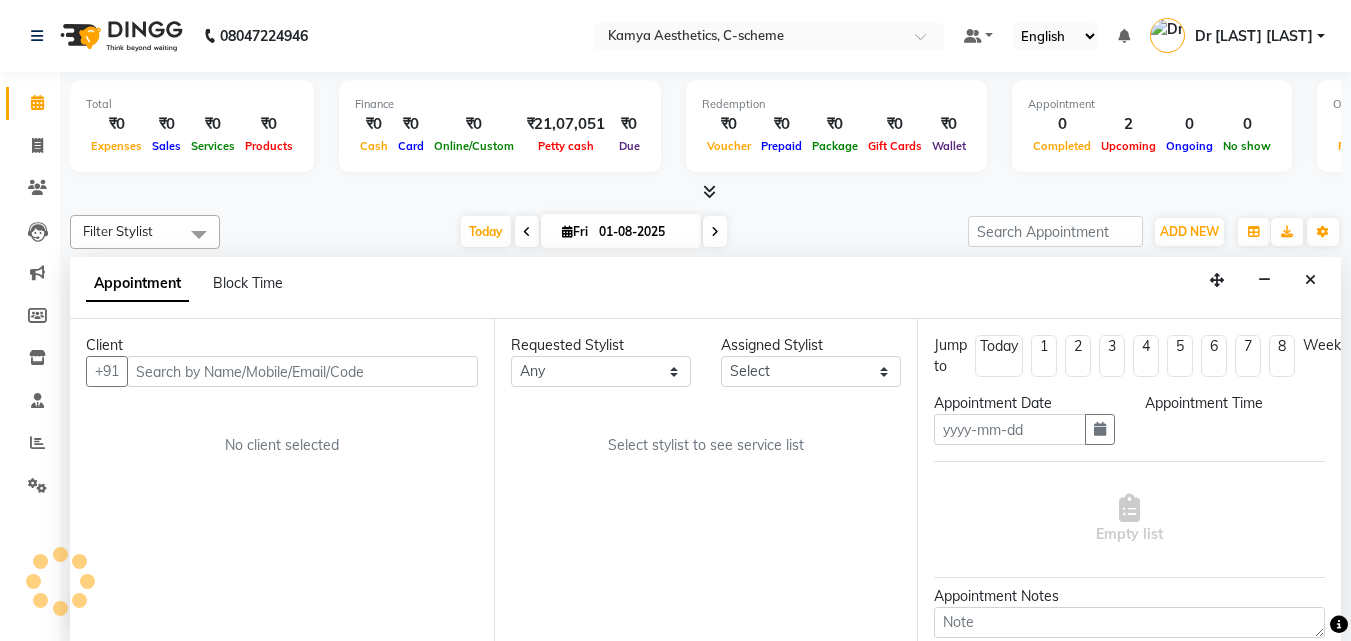 scroll, scrollTop: 1, scrollLeft: 0, axis: vertical 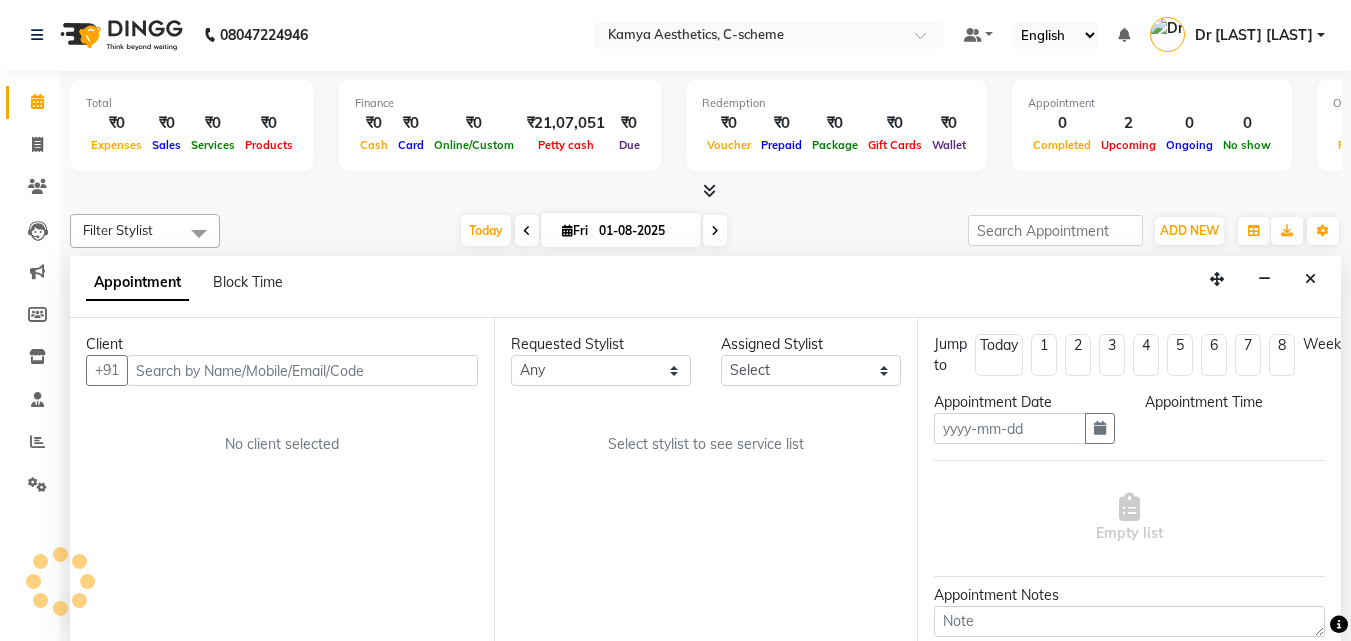 type on "01-08-2025" 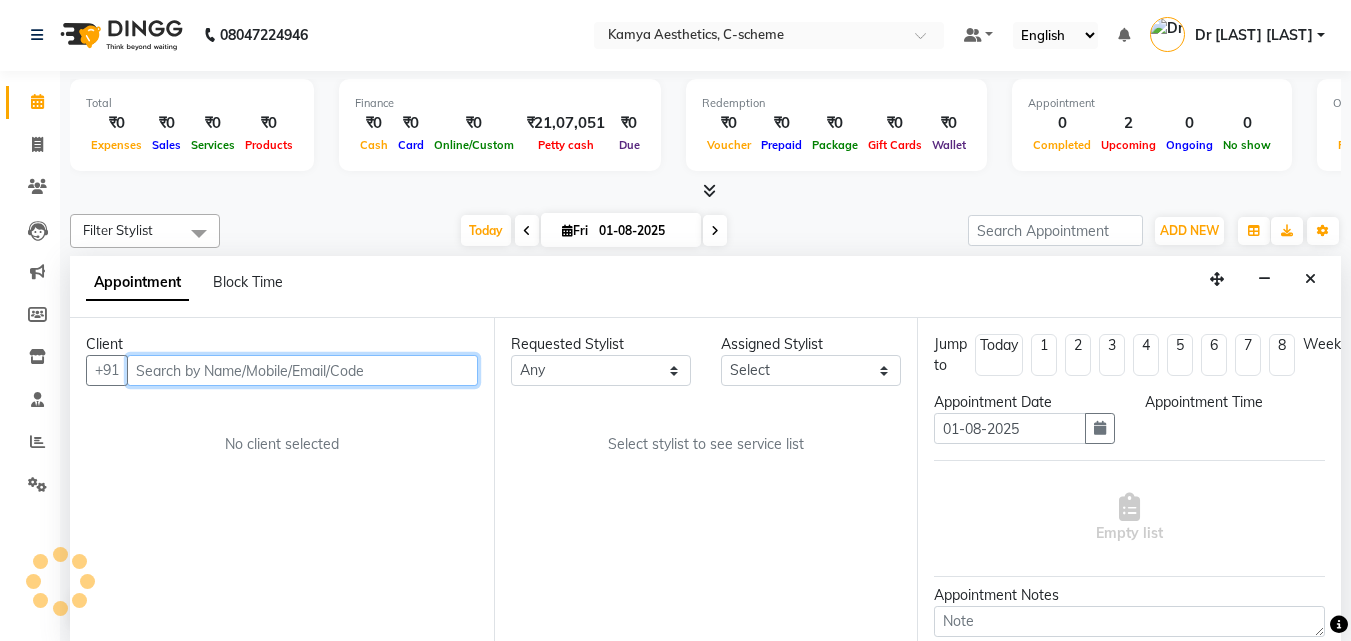 scroll, scrollTop: 793, scrollLeft: 0, axis: vertical 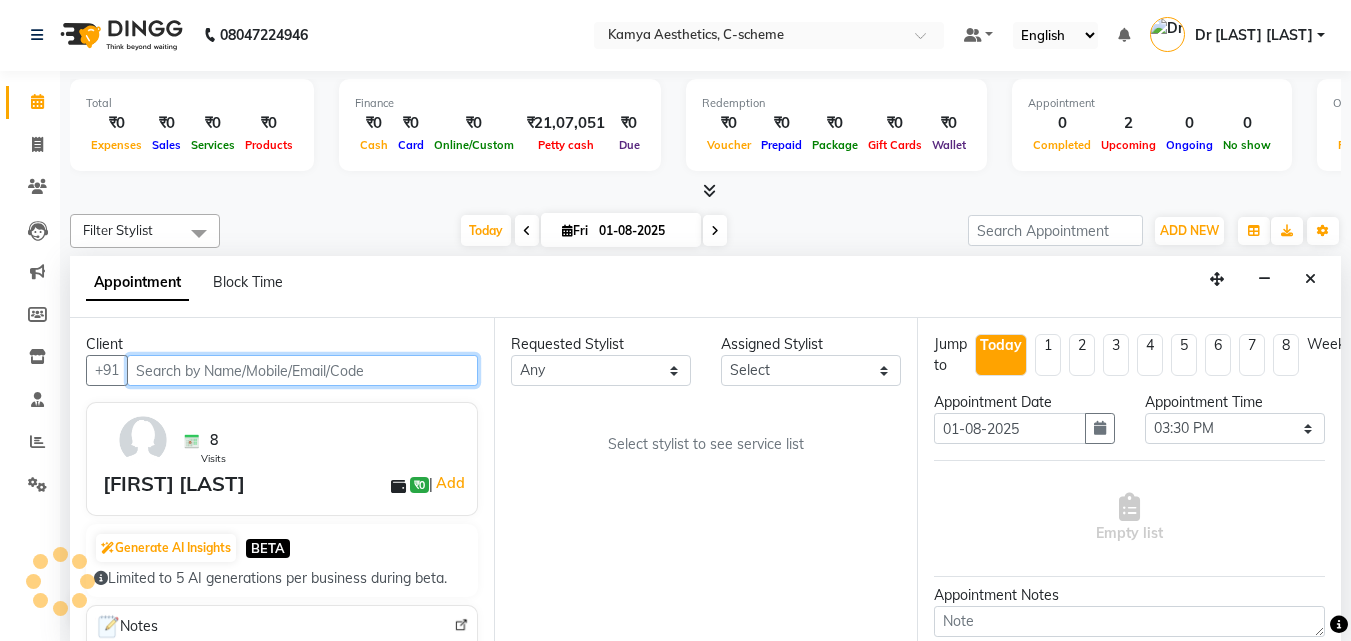 select on "41666" 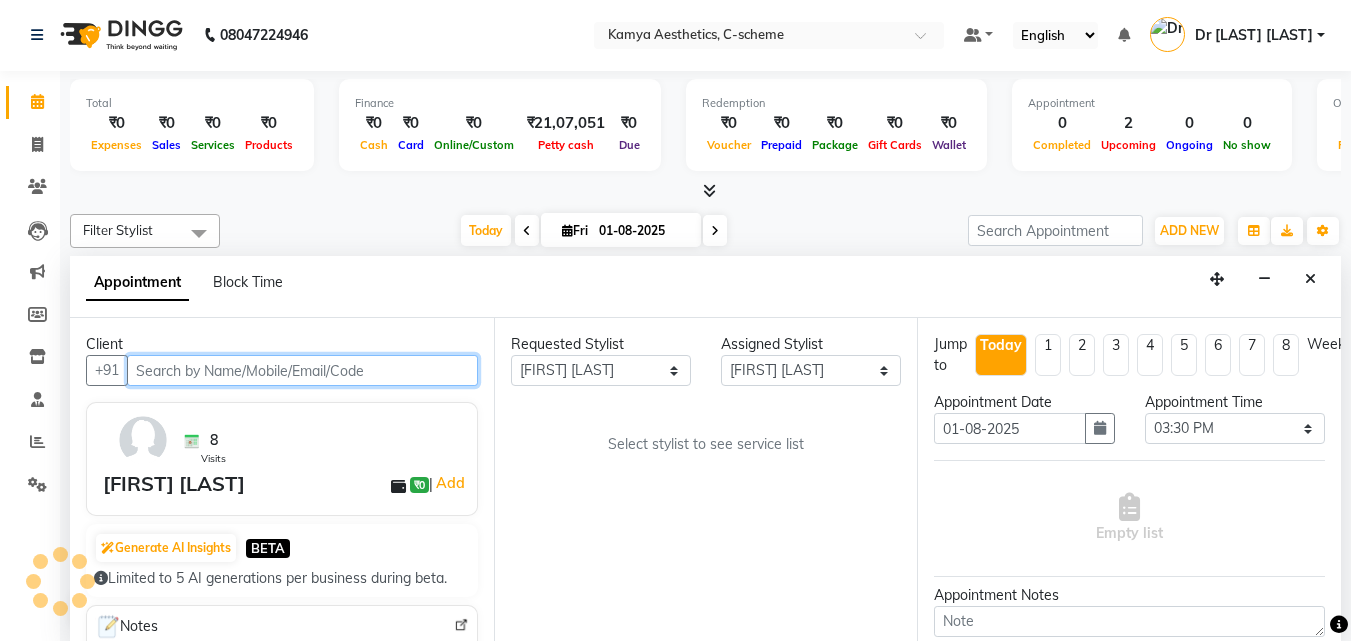 select on "2415" 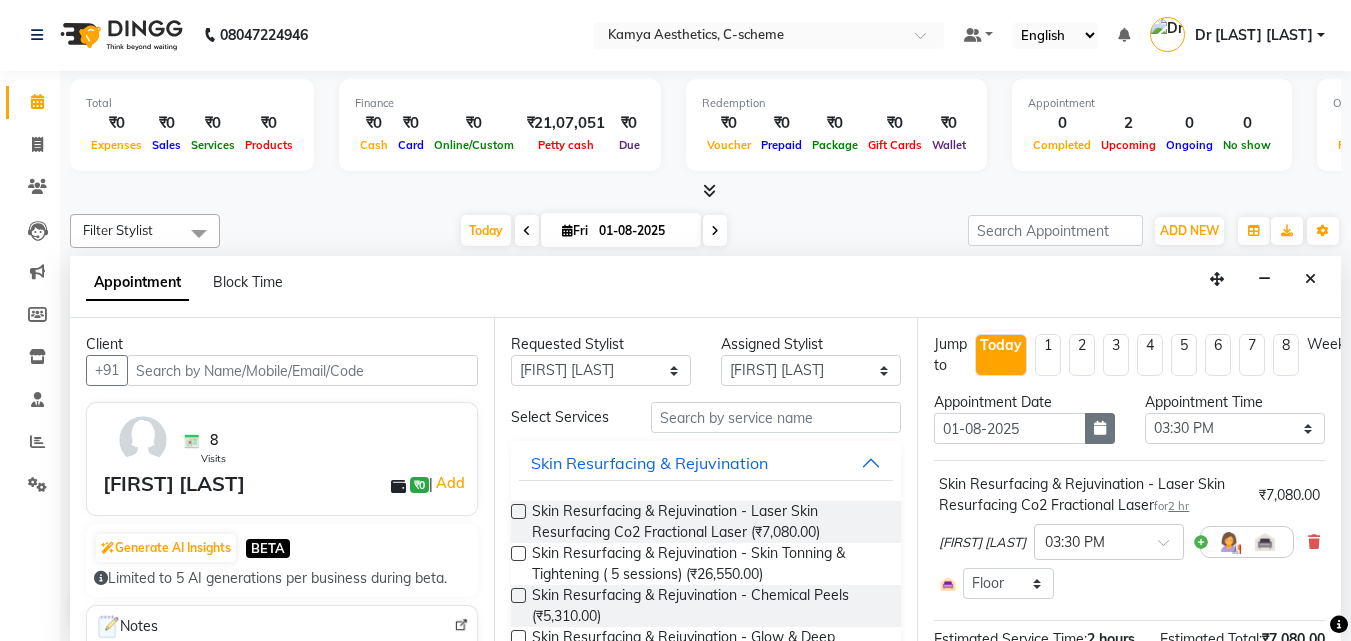 click at bounding box center (1100, 428) 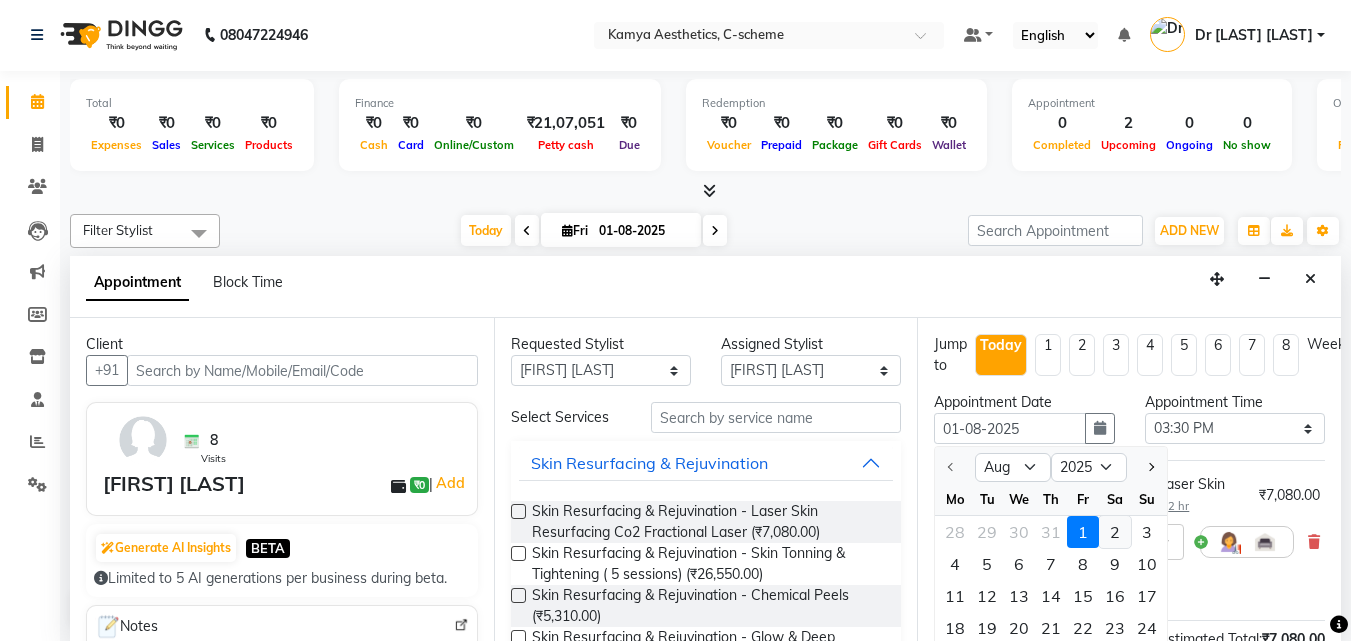 click on "2" at bounding box center (1115, 532) 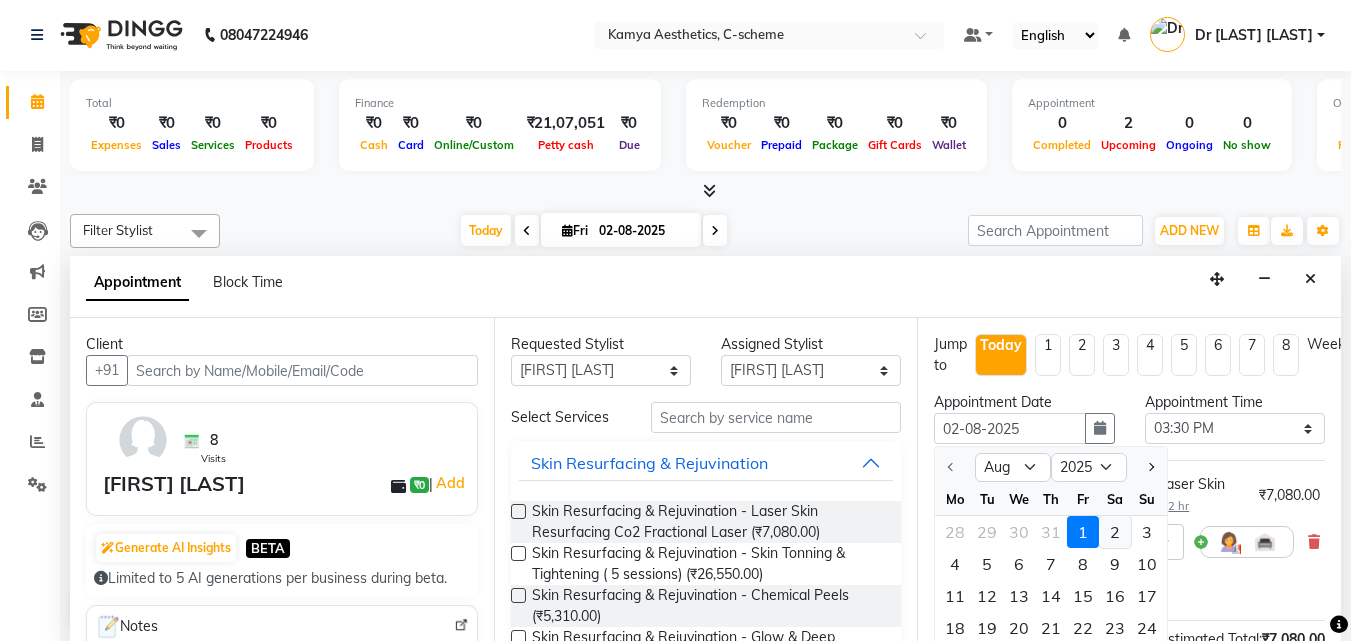 select on "930" 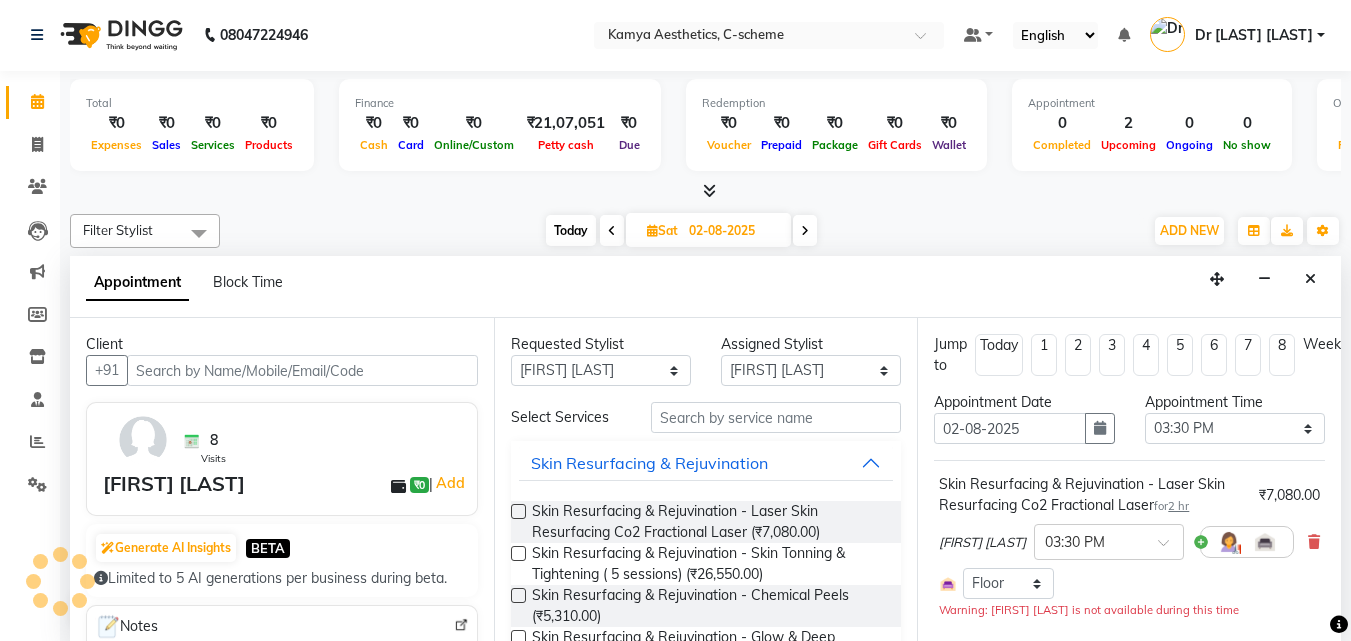 scroll, scrollTop: 793, scrollLeft: 0, axis: vertical 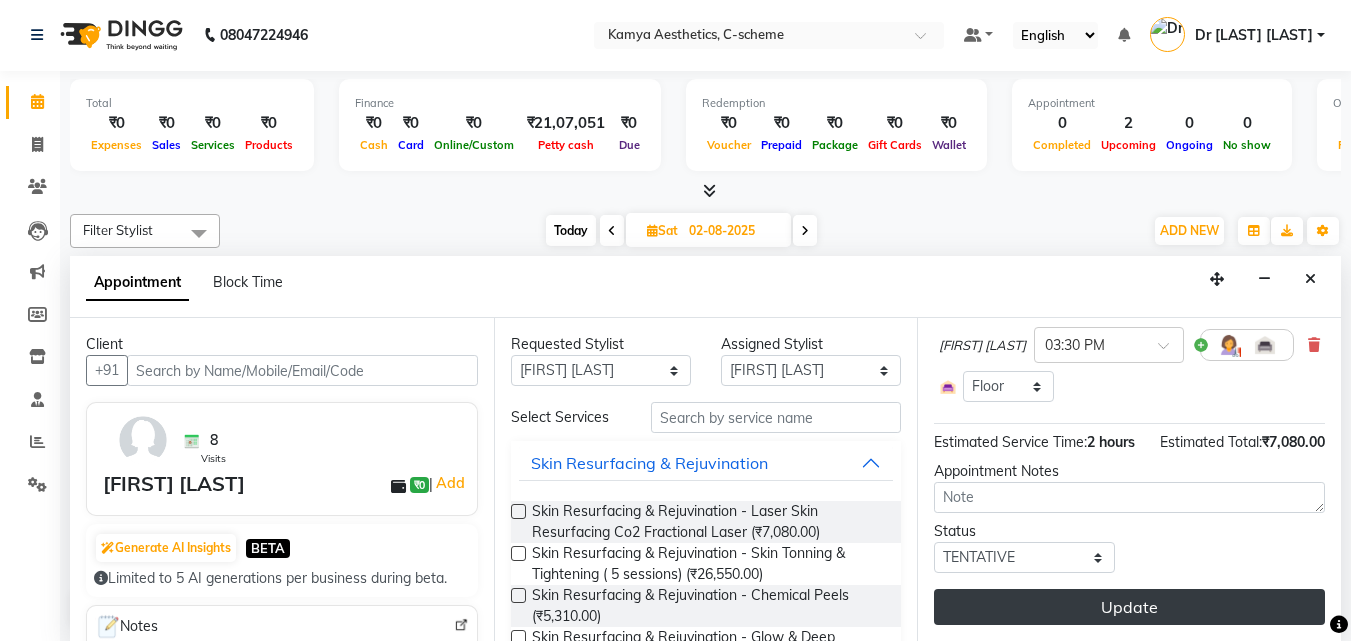 click on "Update" at bounding box center [1129, 607] 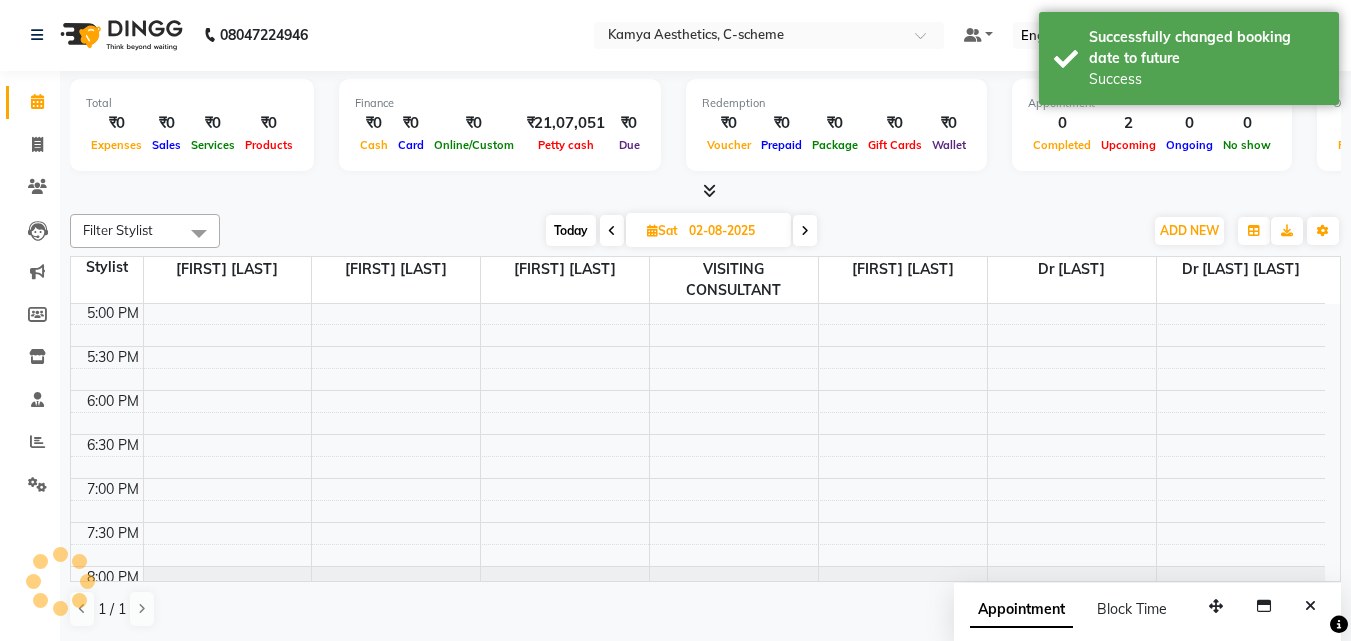 scroll, scrollTop: 0, scrollLeft: 0, axis: both 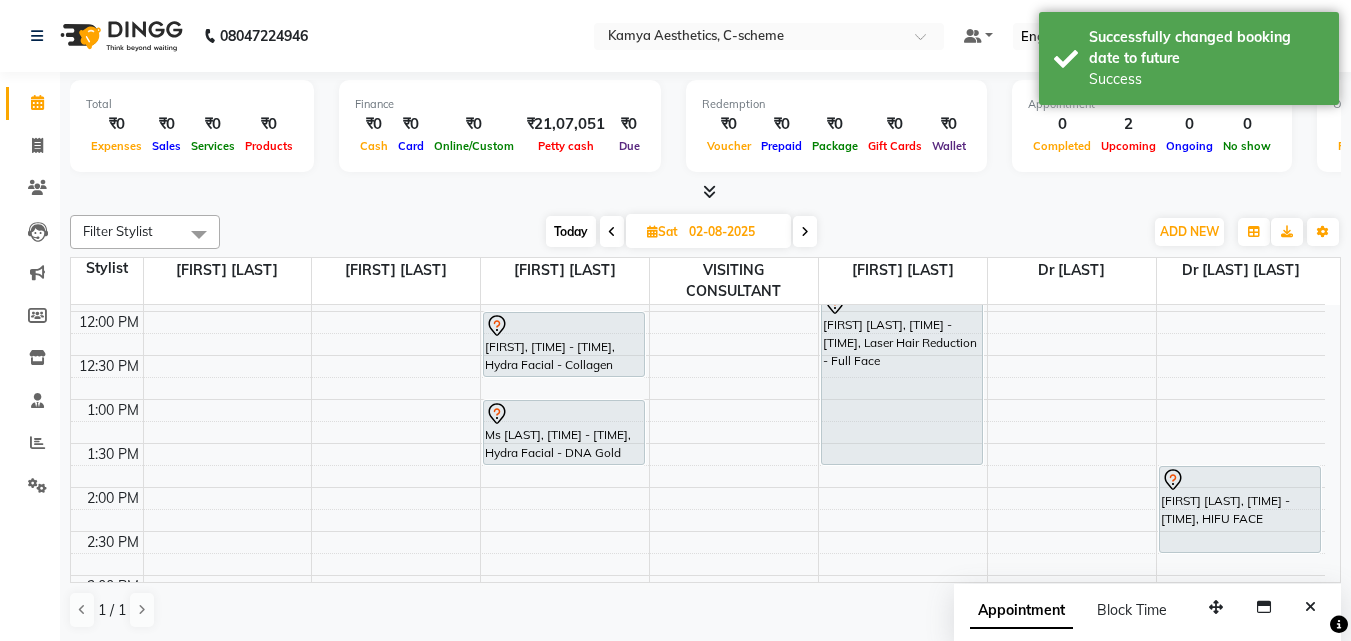 click on "Today" at bounding box center (571, 231) 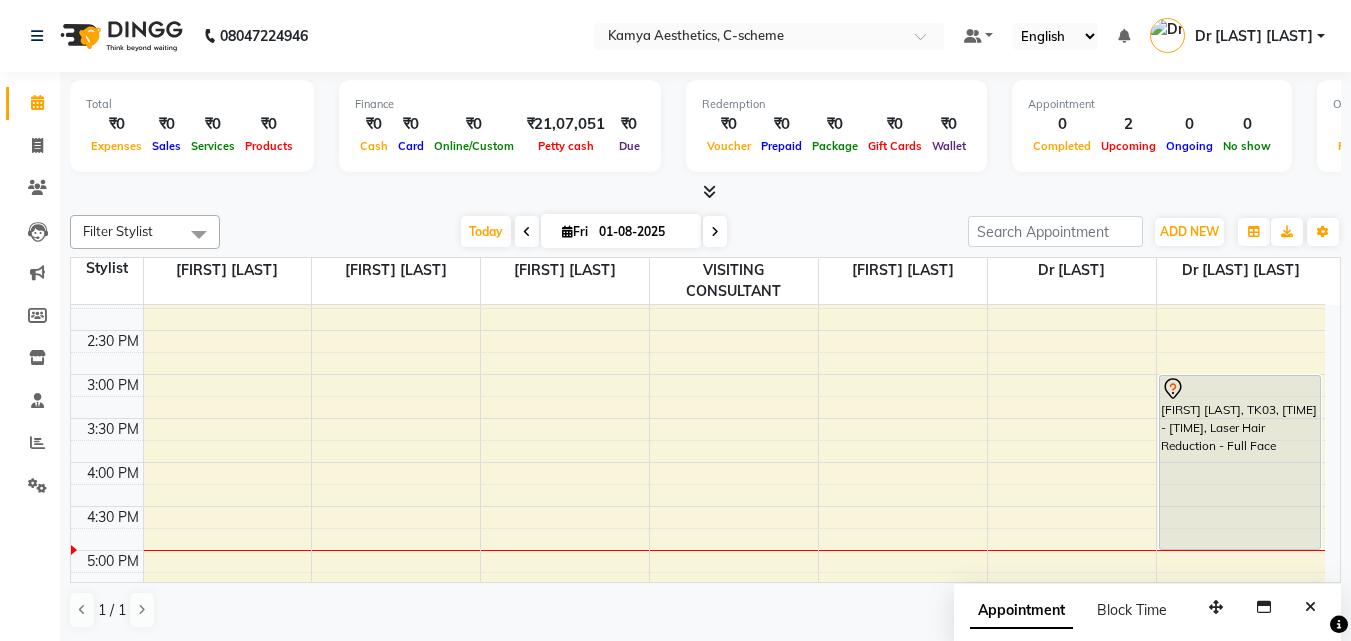 scroll, scrollTop: 493, scrollLeft: 0, axis: vertical 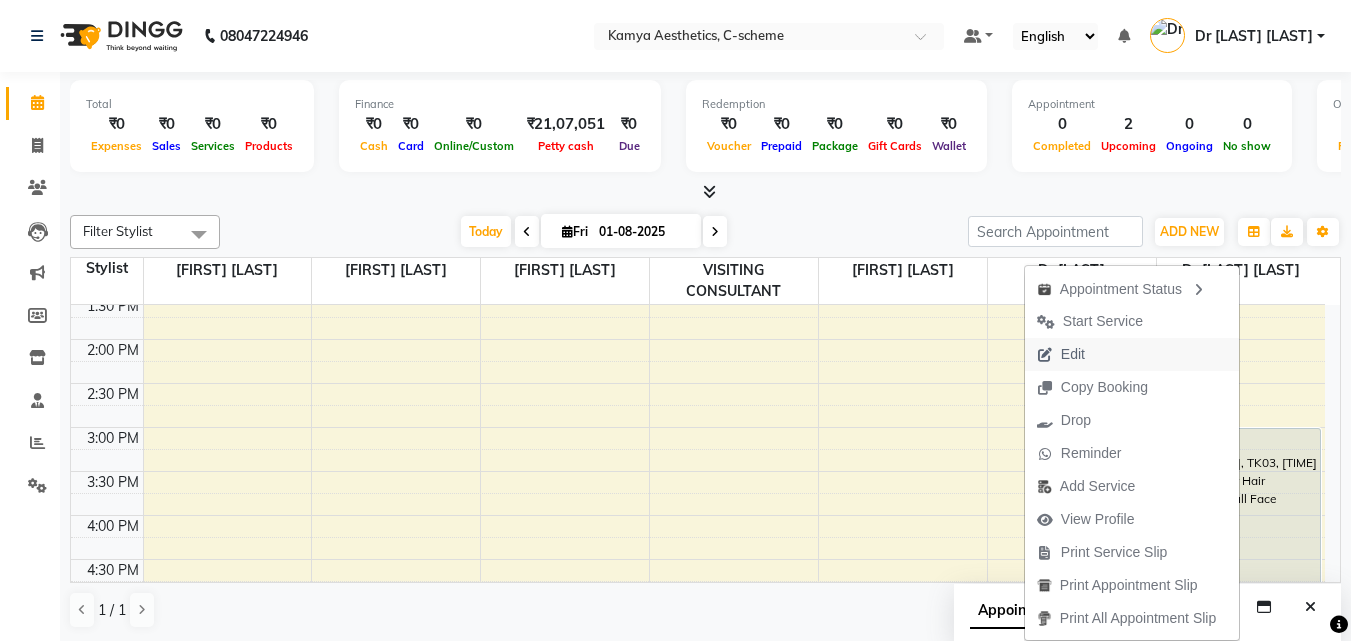 click on "Edit" at bounding box center [1073, 354] 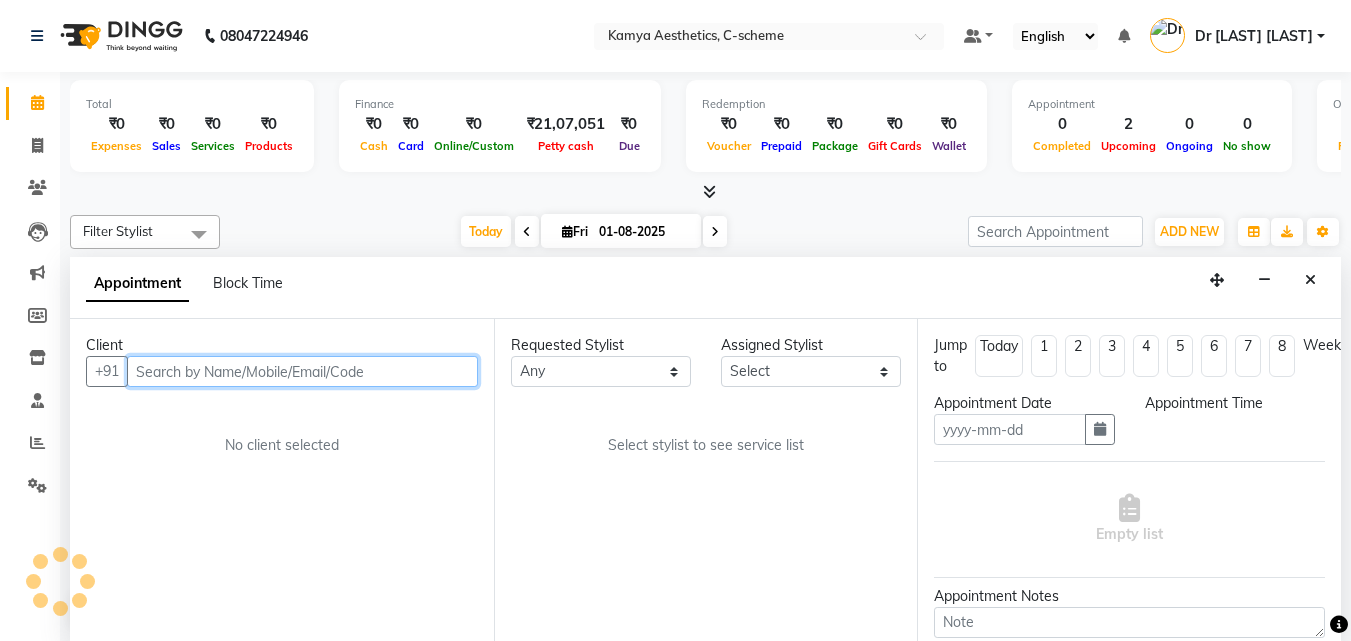 type on "01-08-2025" 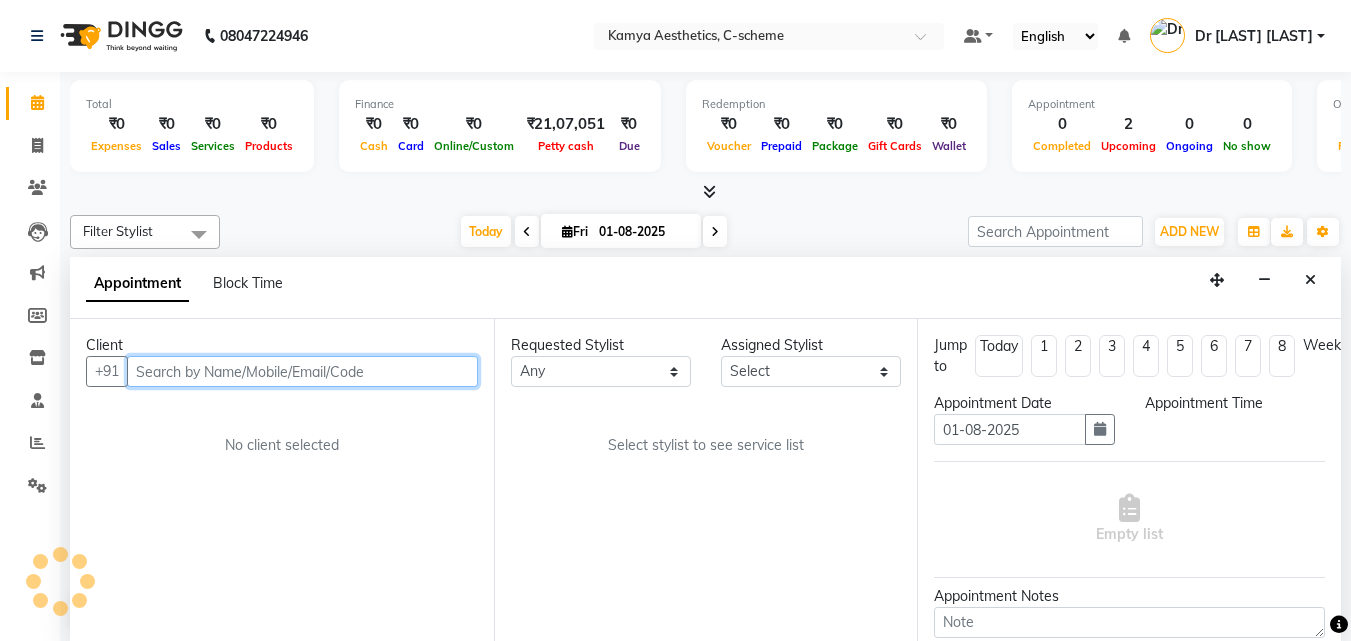 scroll, scrollTop: 793, scrollLeft: 0, axis: vertical 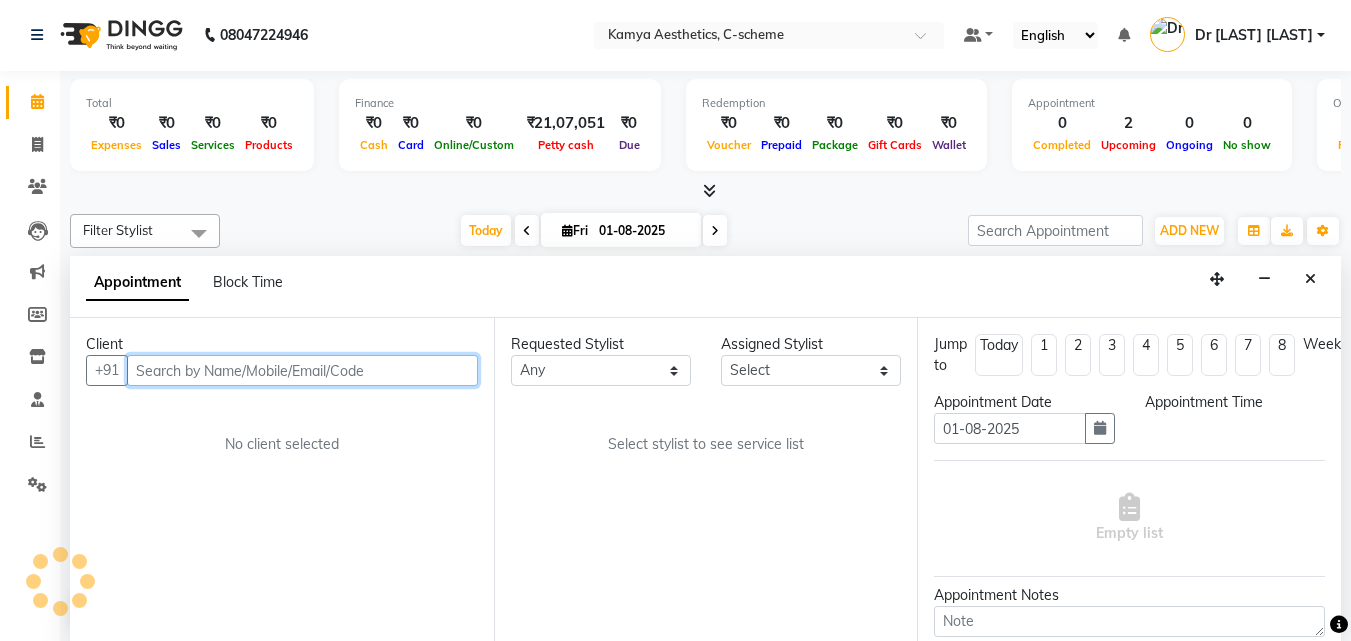 select on "49120" 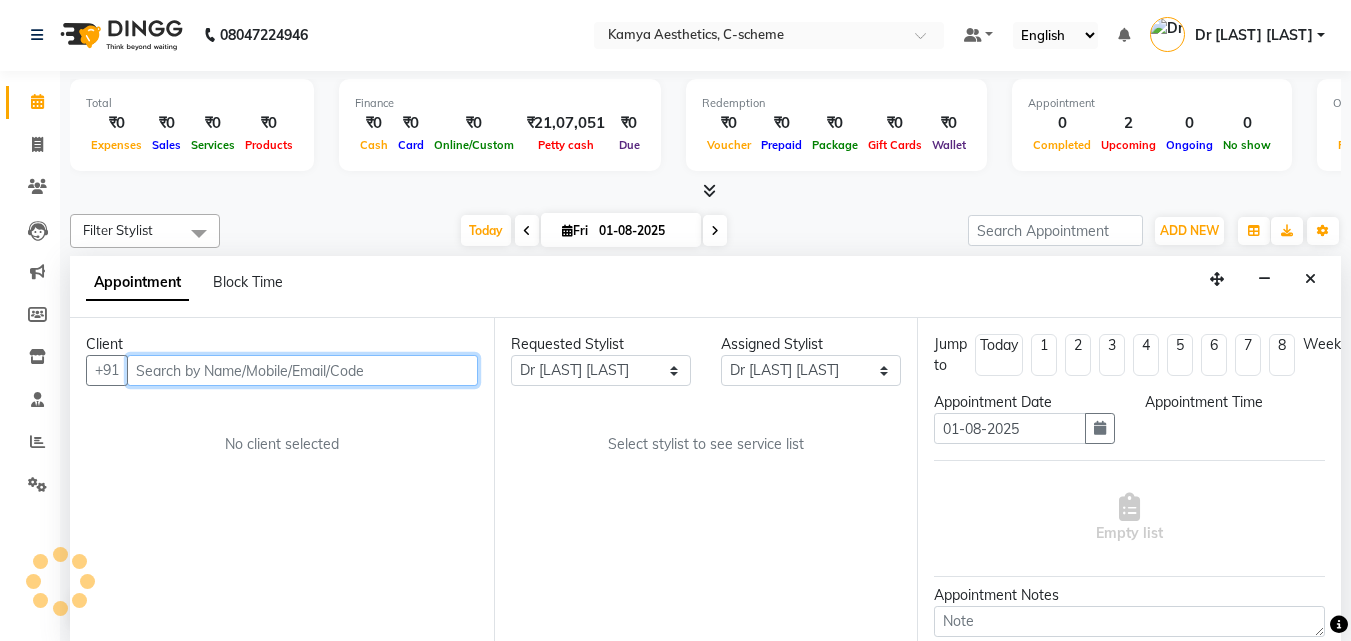 select on "900" 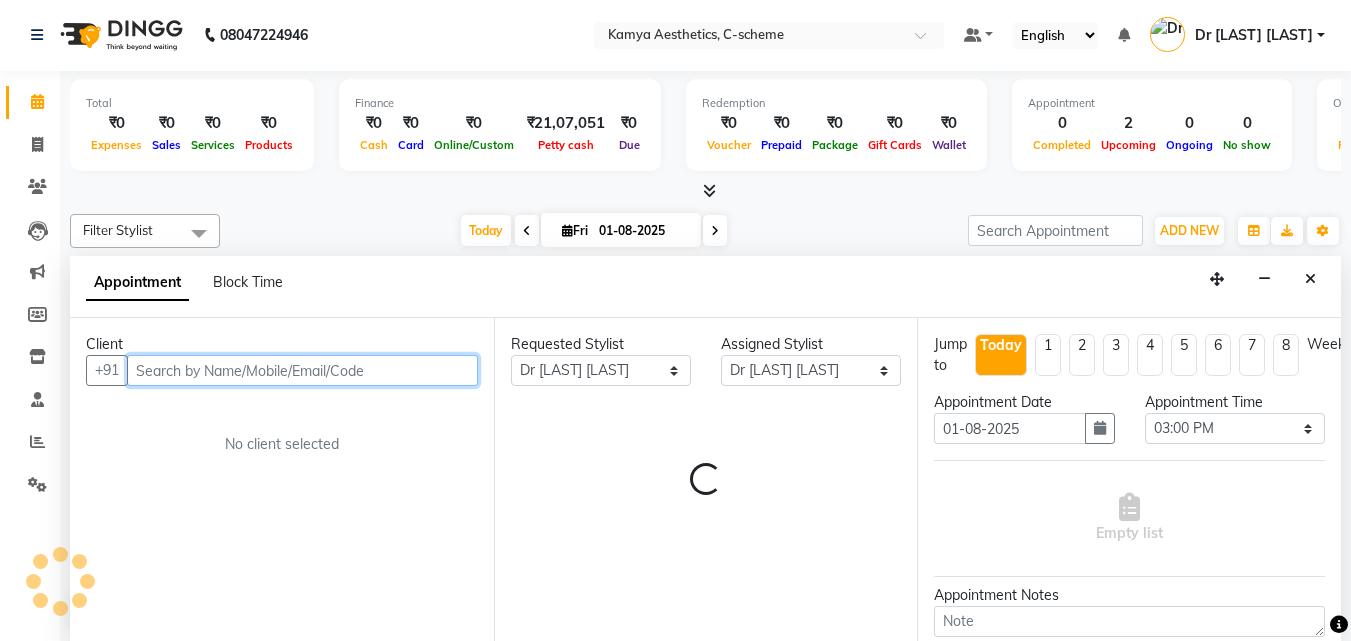 select on "2415" 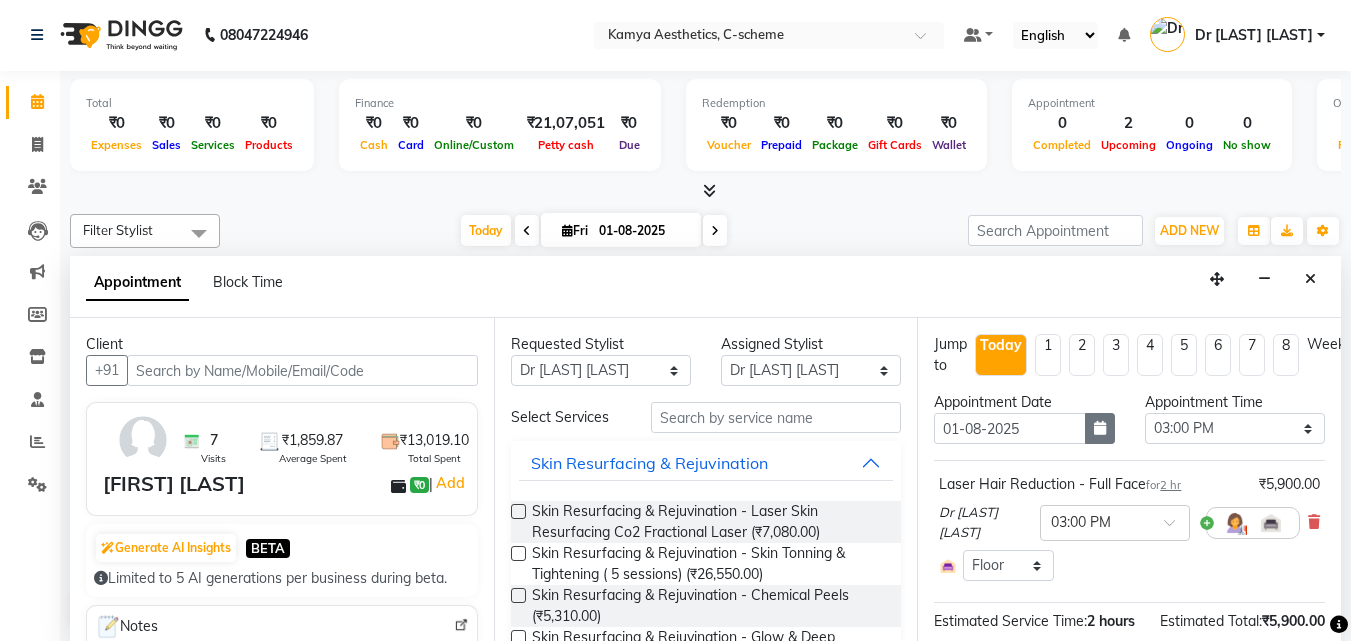 click at bounding box center (1100, 428) 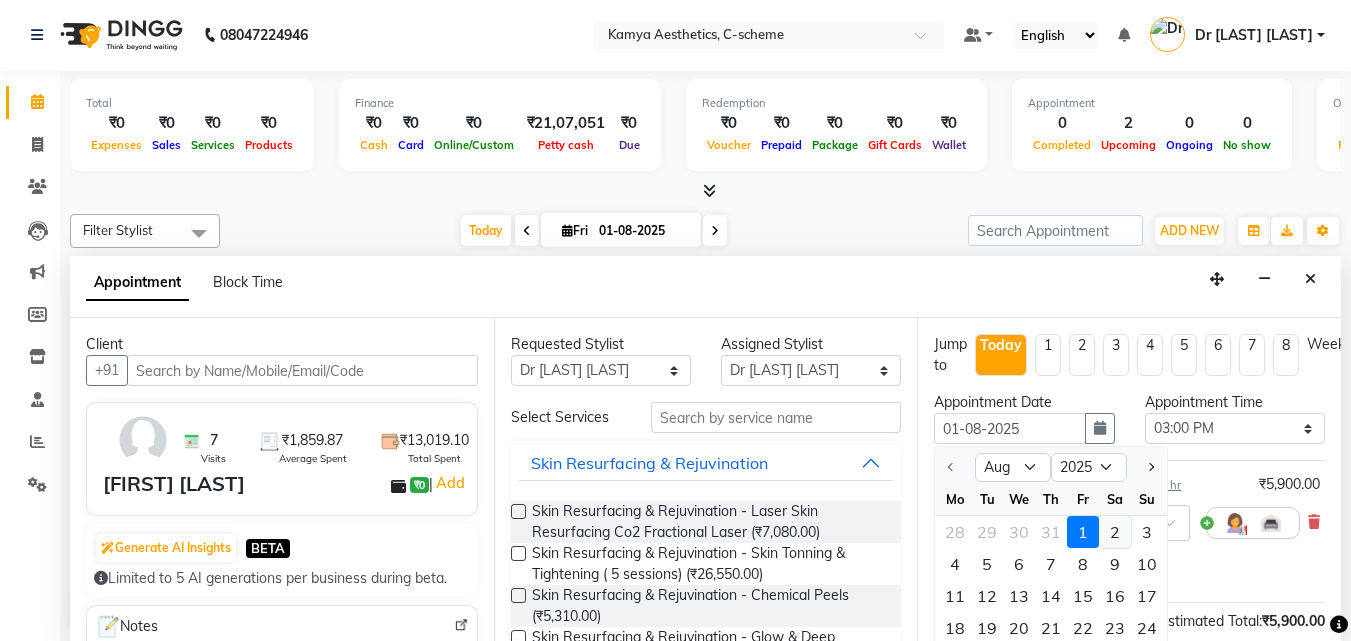 click on "2" at bounding box center (1115, 532) 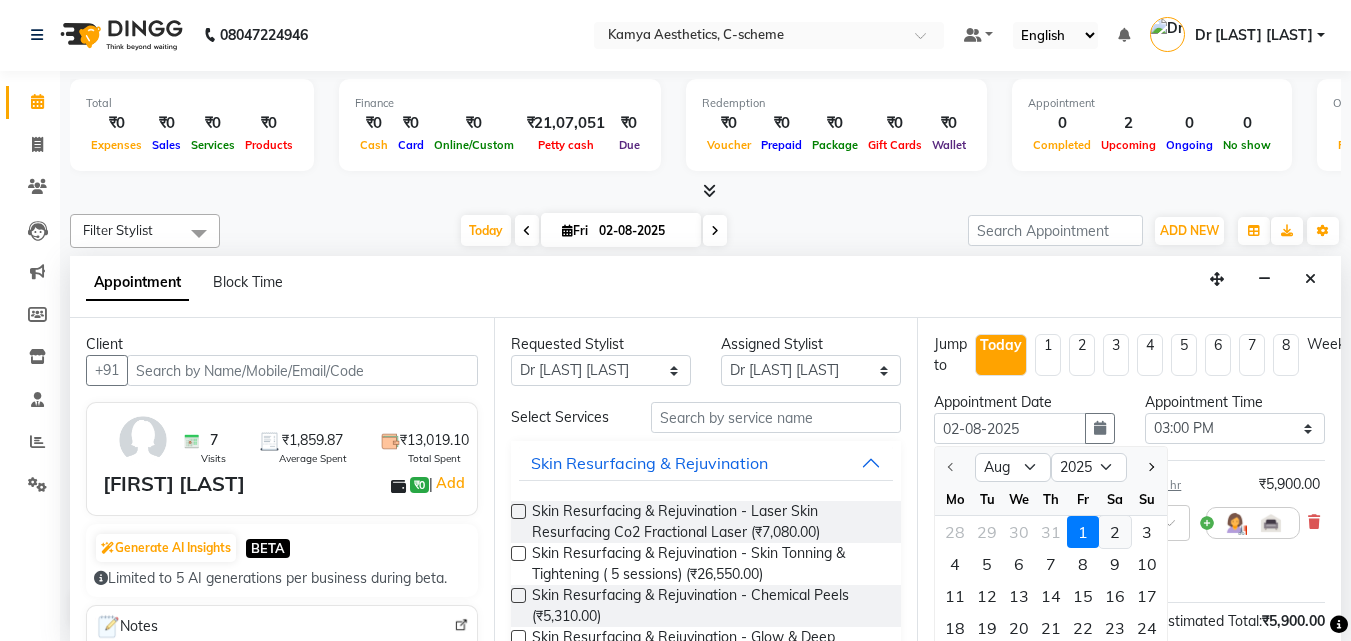 scroll, scrollTop: 793, scrollLeft: 0, axis: vertical 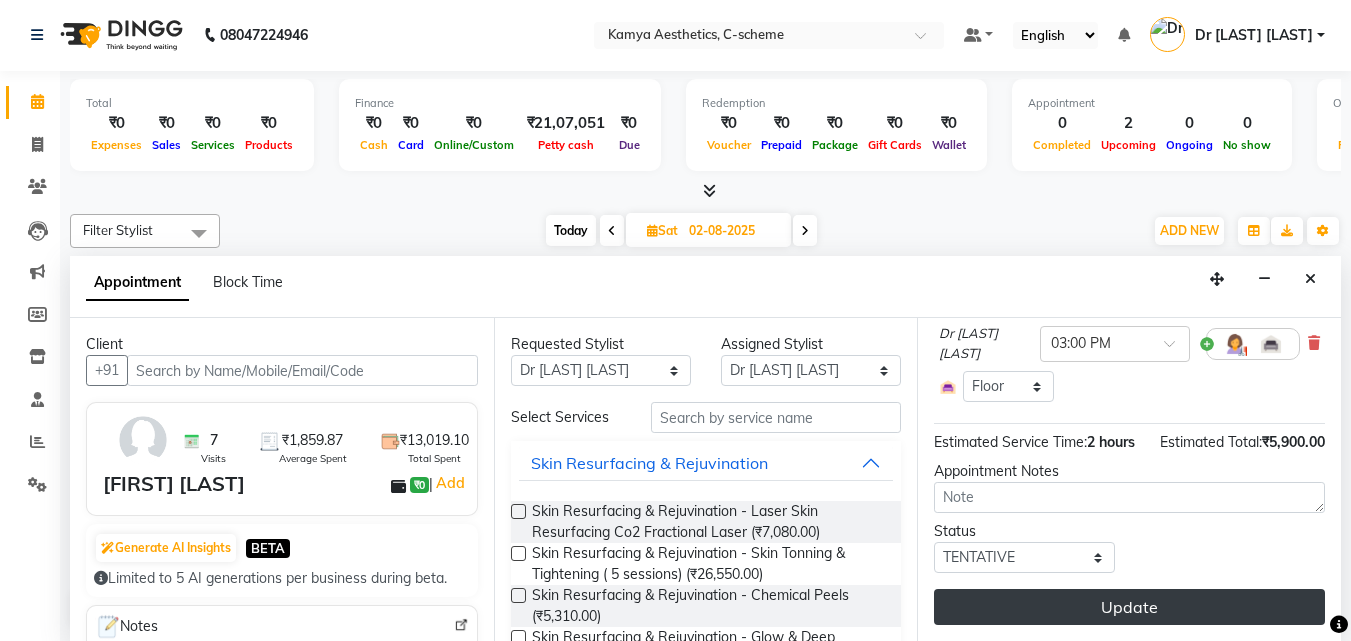 click on "Update" at bounding box center [1129, 607] 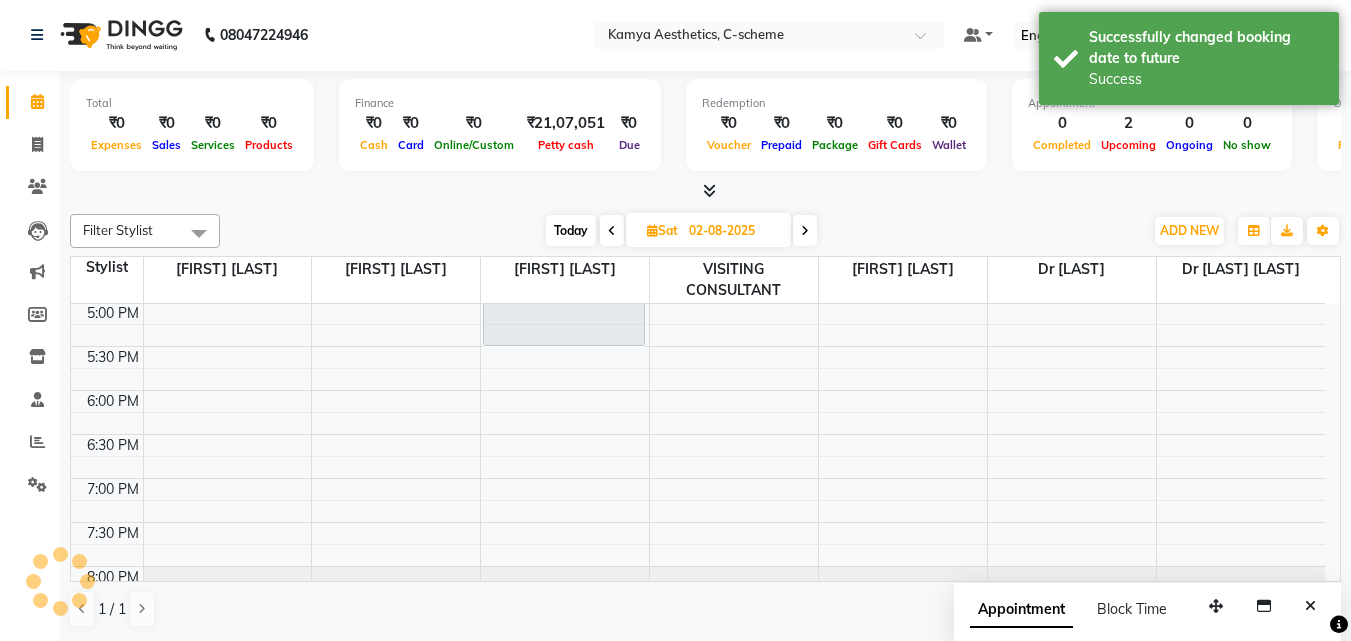 scroll, scrollTop: 0, scrollLeft: 0, axis: both 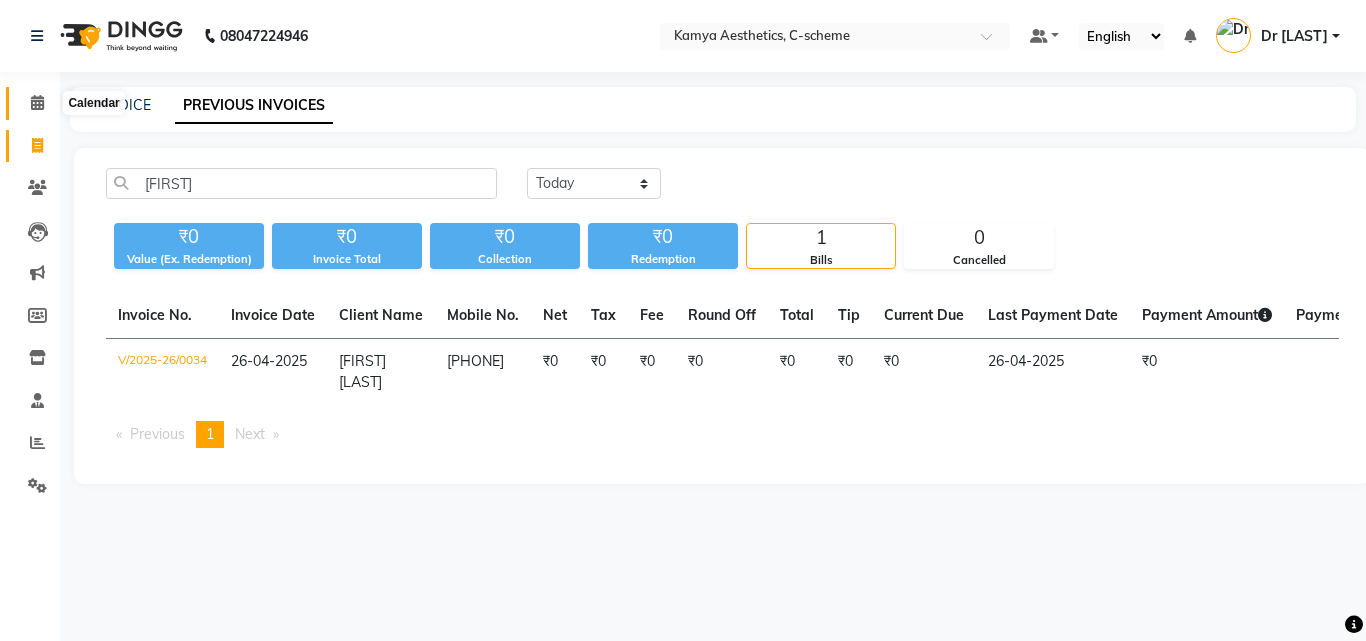 click 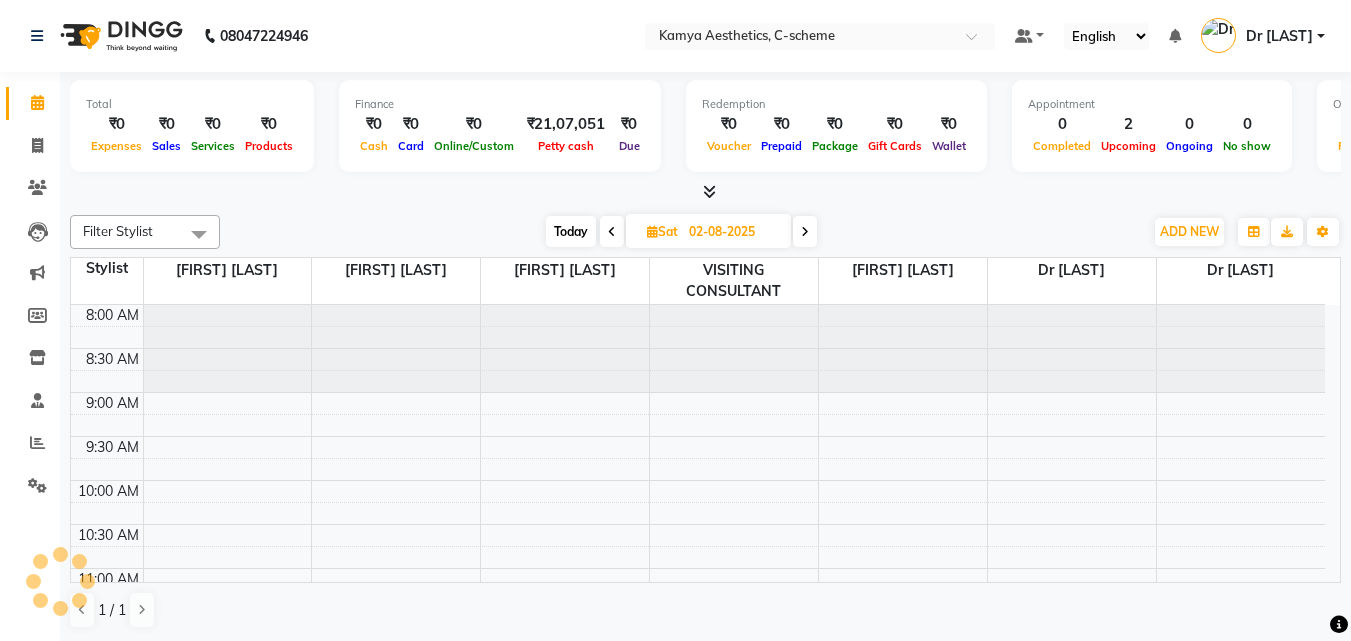 scroll, scrollTop: 793, scrollLeft: 0, axis: vertical 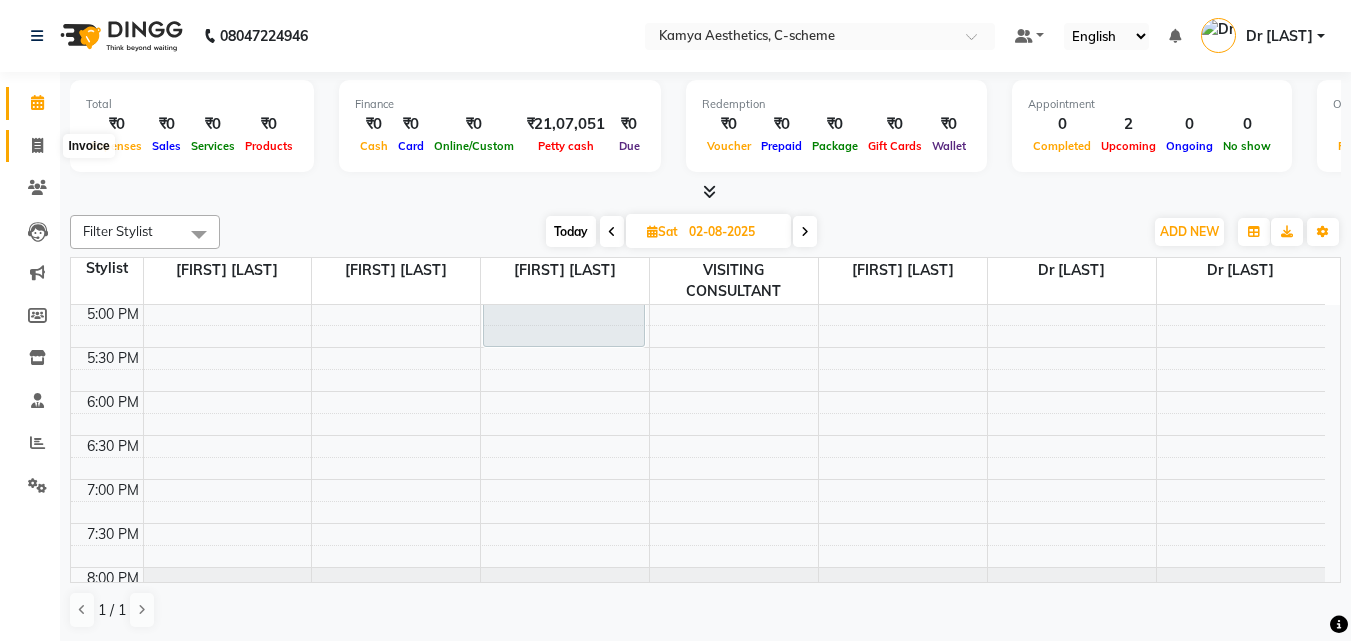 click 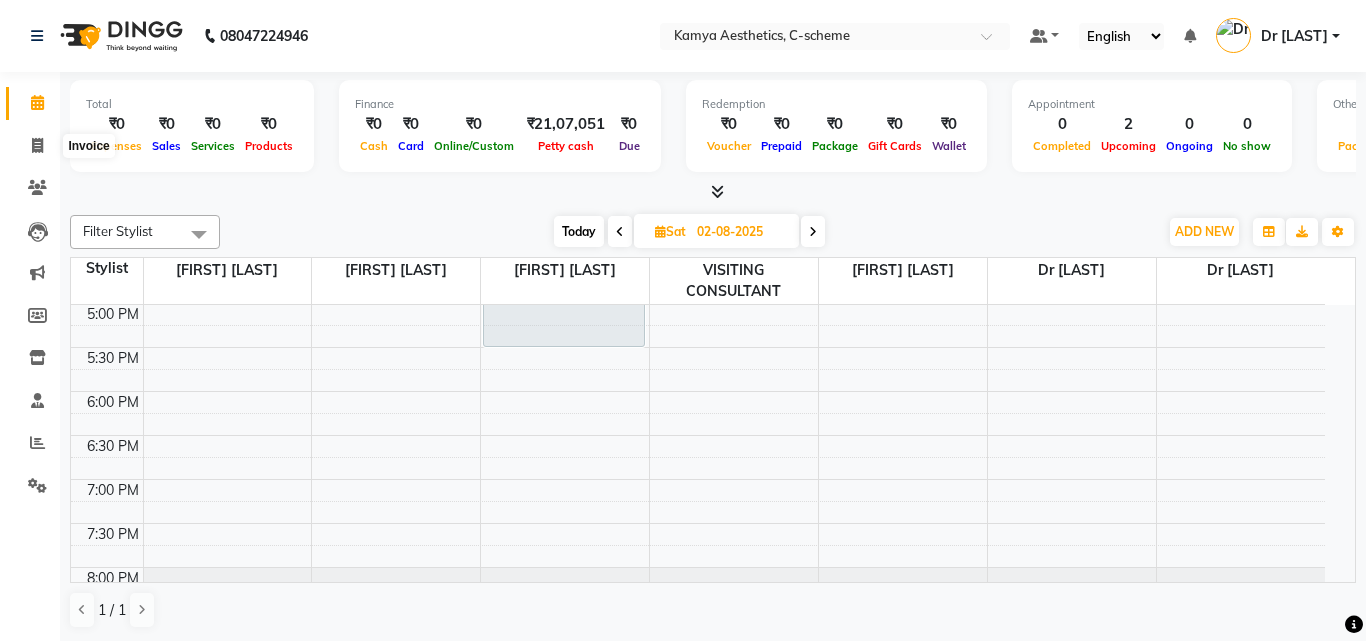 select on "5322" 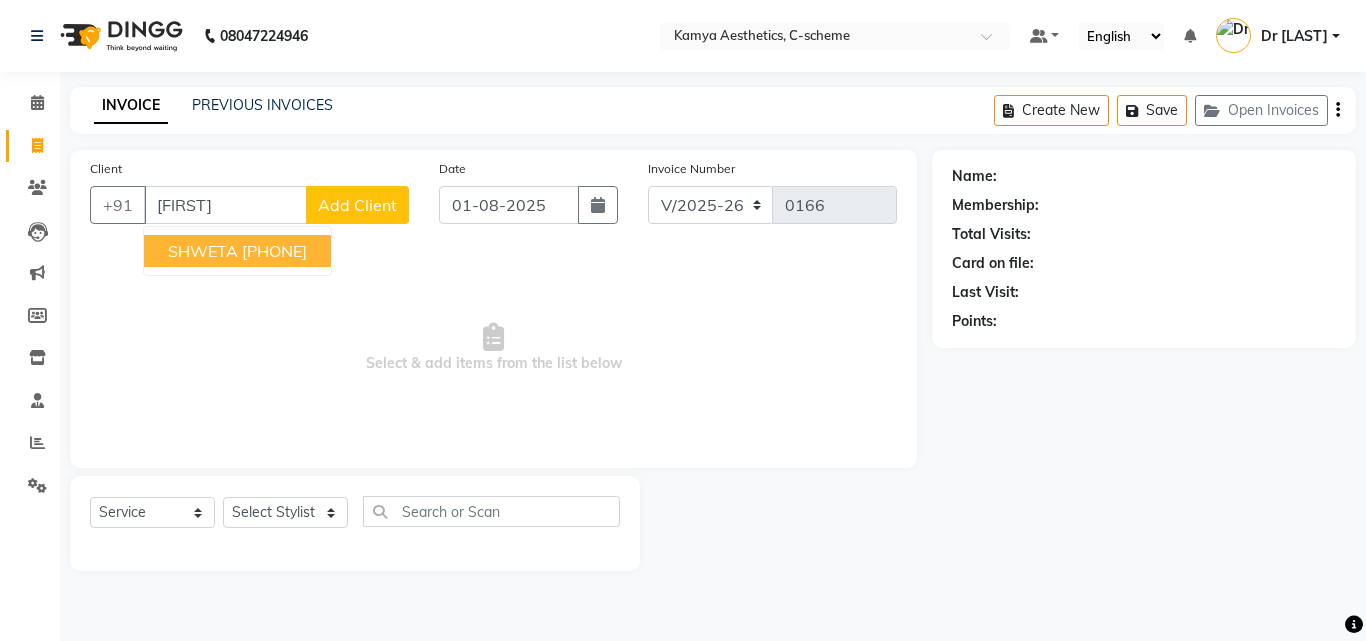 click on "[PHONE]" at bounding box center (274, 251) 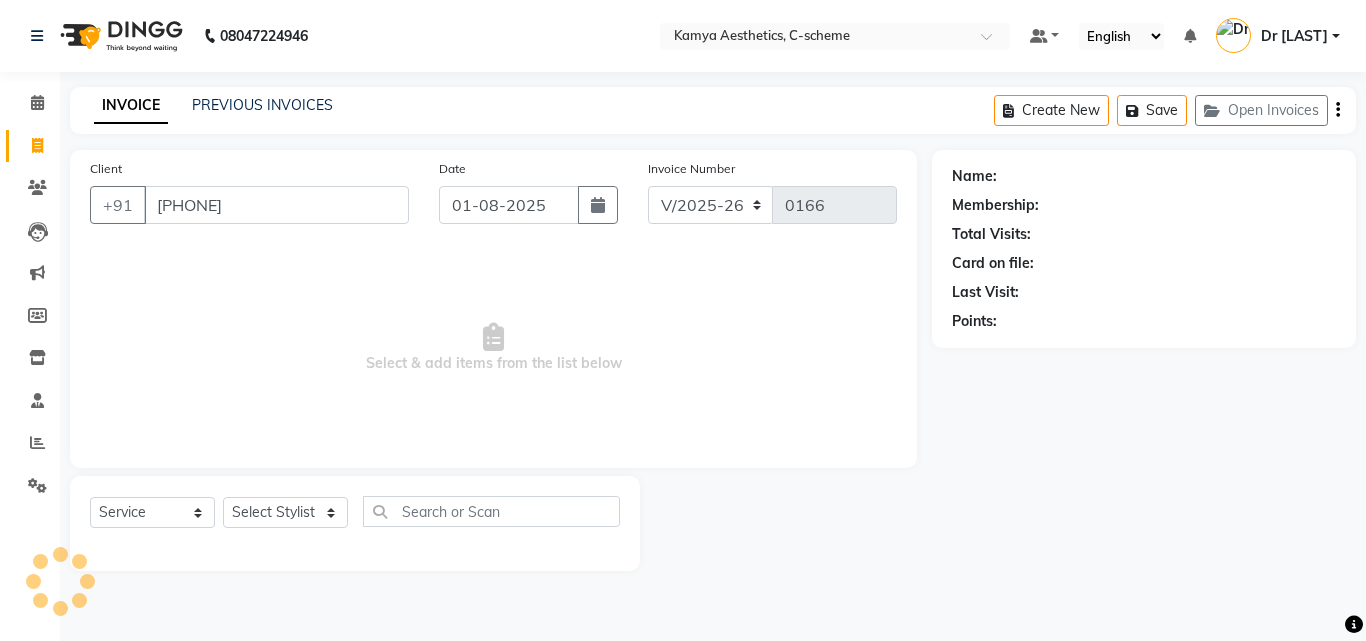 type on "[PHONE]" 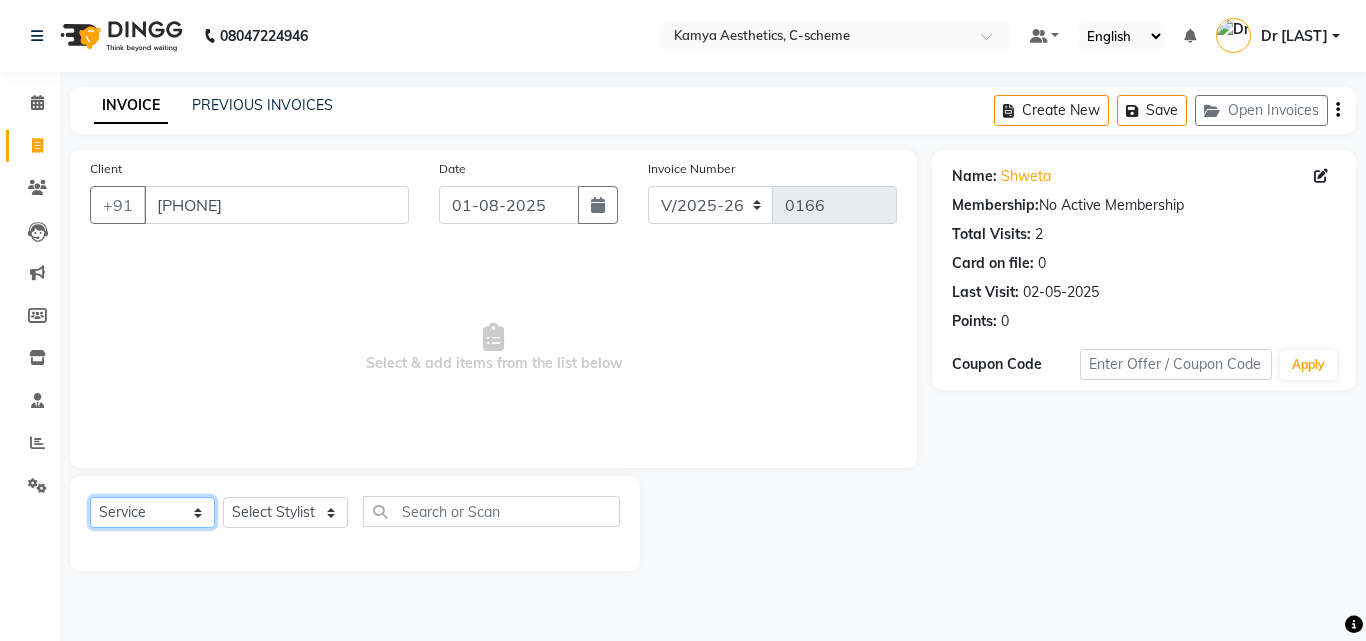 click on "Select  Service  Product  Membership  Package Voucher Prepaid Gift Card" 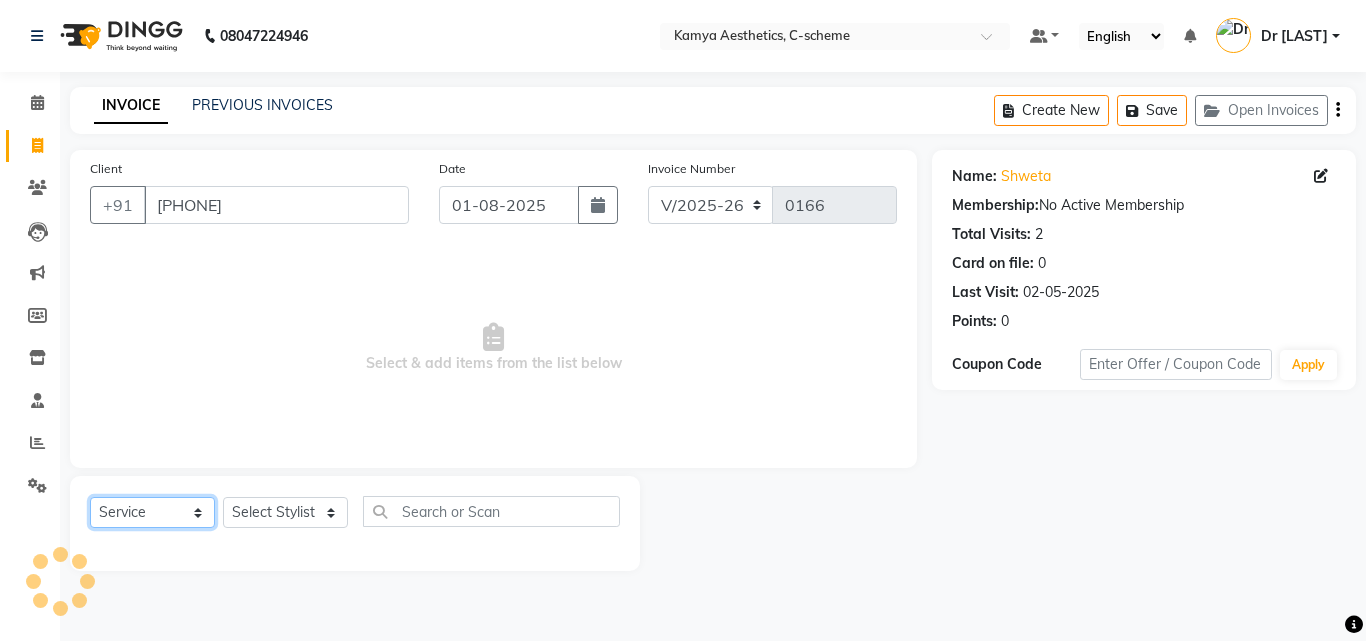 select on "product" 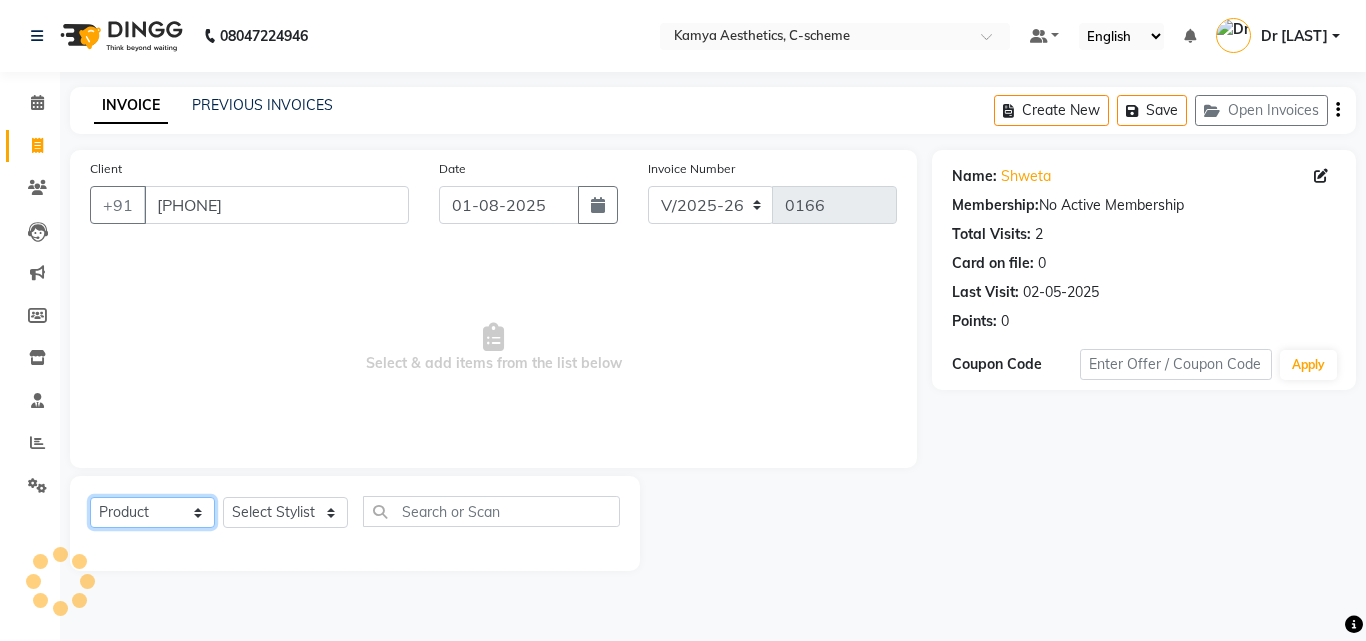 click on "Select  Service  Product  Membership  Package Voucher Prepaid Gift Card" 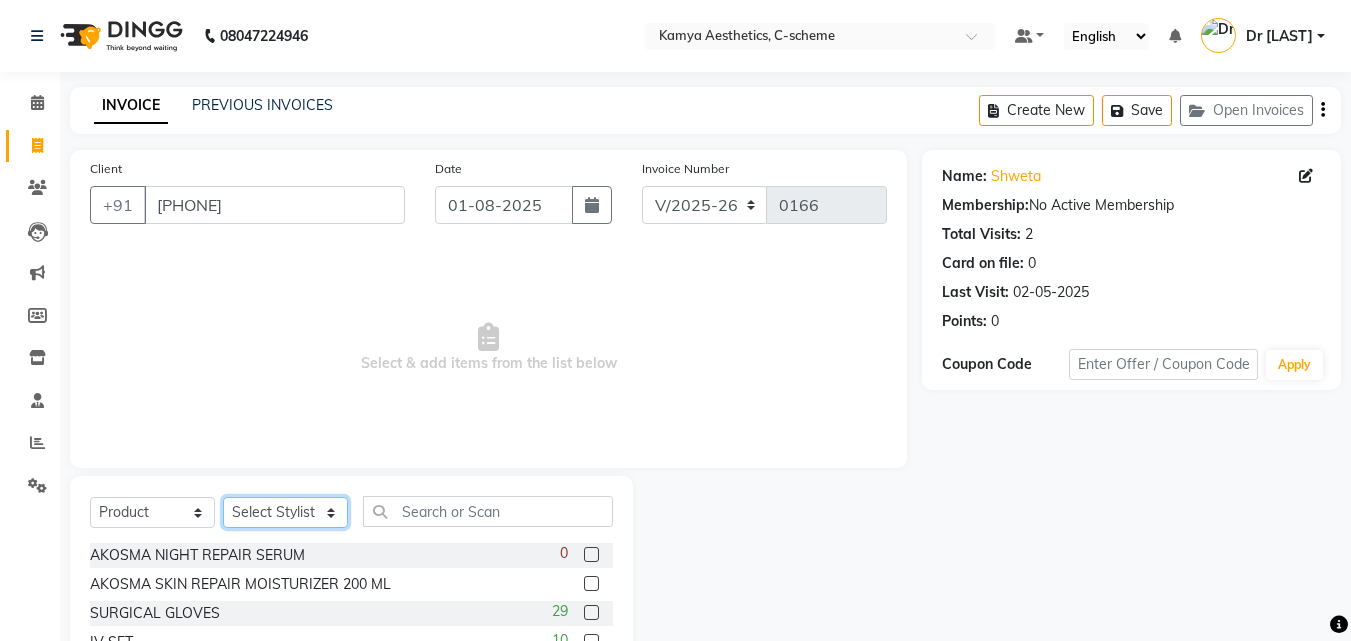 click on "Select Stylist Ajay Sharma  Dr Pallavi Dr Tanvi Ahmed JUHI VERMA MANISHA BAIRWA RAKESH YADAV VISITING CONSULTANT" 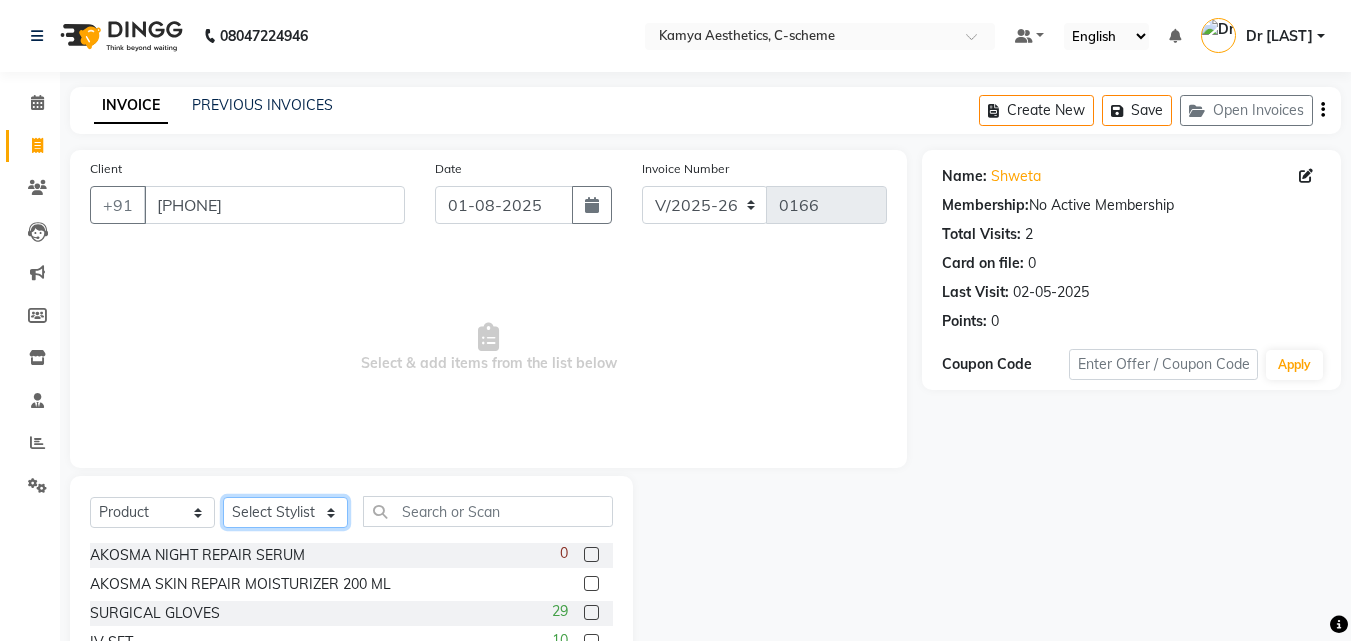 select on "49120" 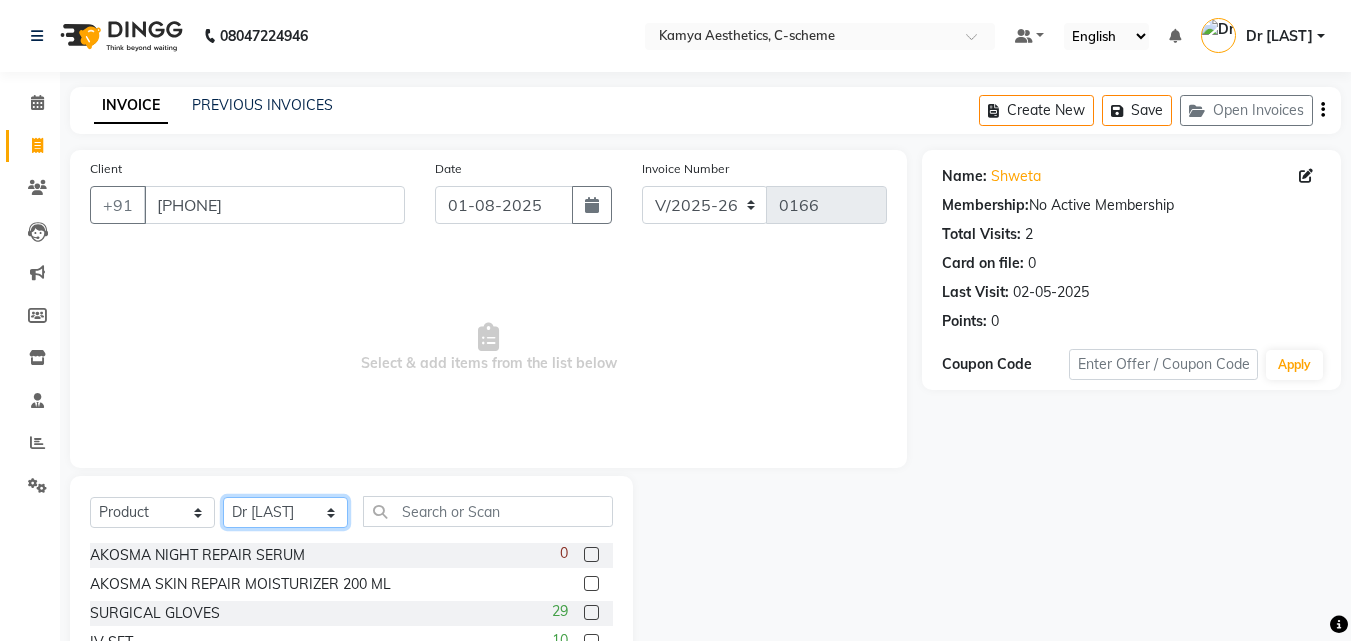 click on "Select Stylist Ajay Sharma  Dr Pallavi Dr Tanvi Ahmed JUHI VERMA MANISHA BAIRWA RAKESH YADAV VISITING CONSULTANT" 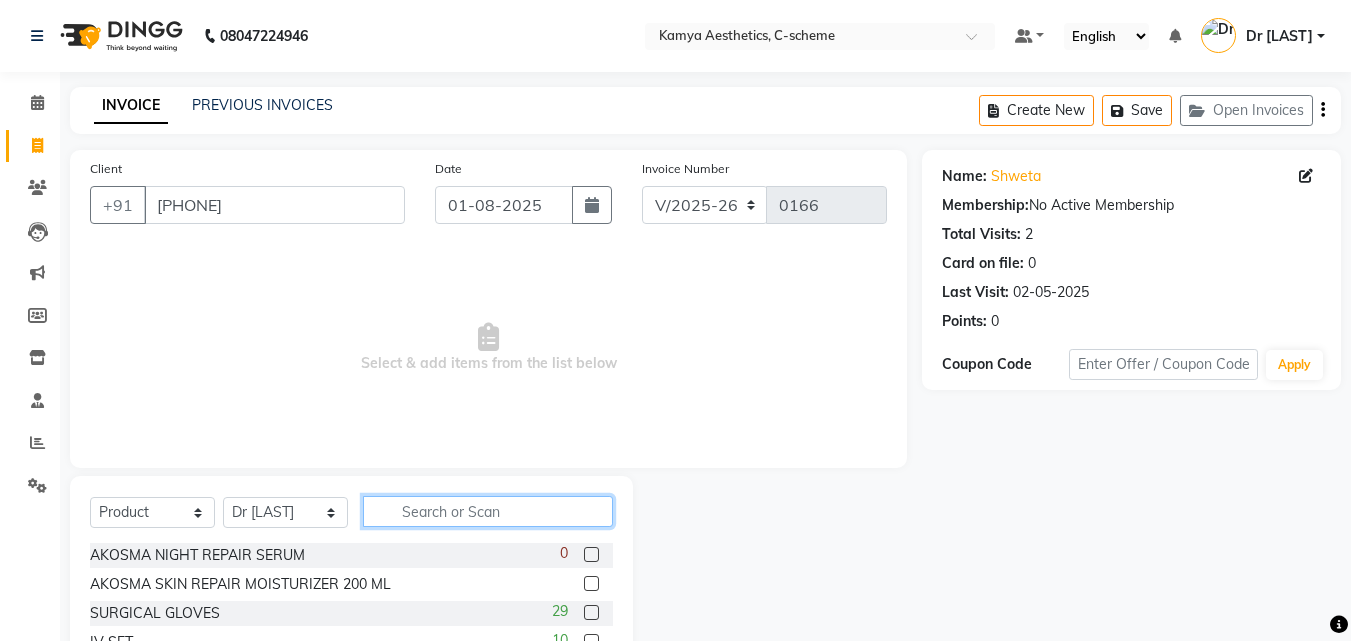 click 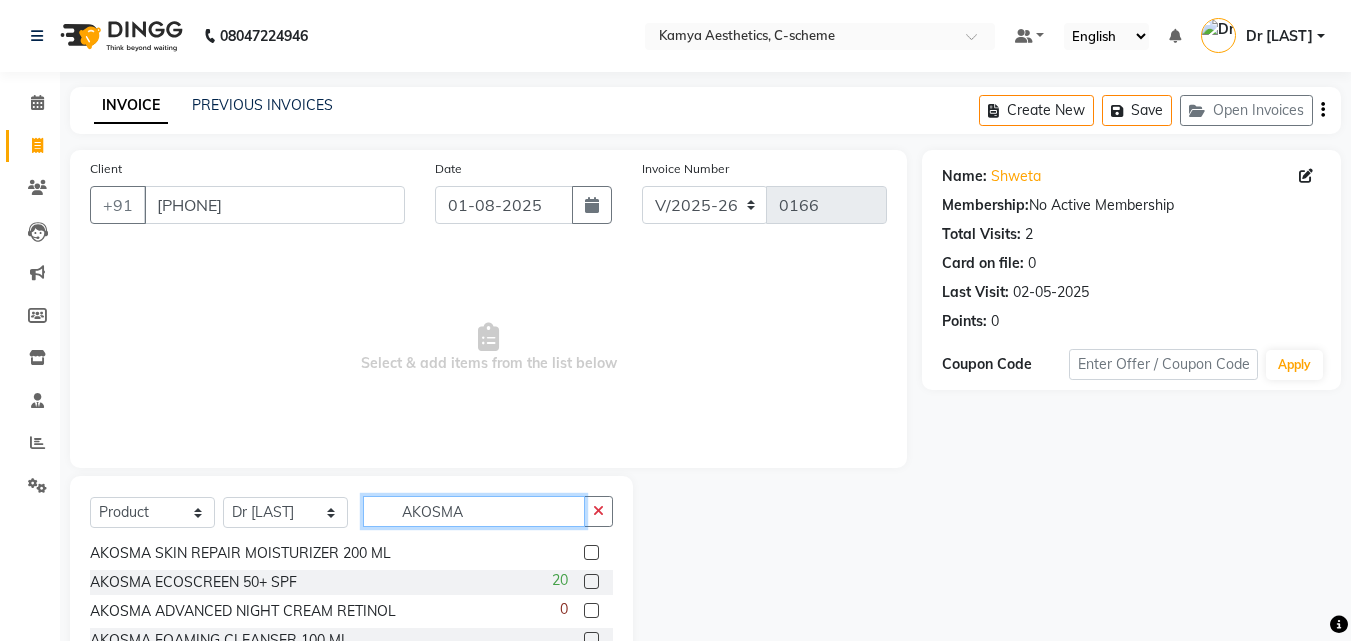 scroll, scrollTop: 61, scrollLeft: 0, axis: vertical 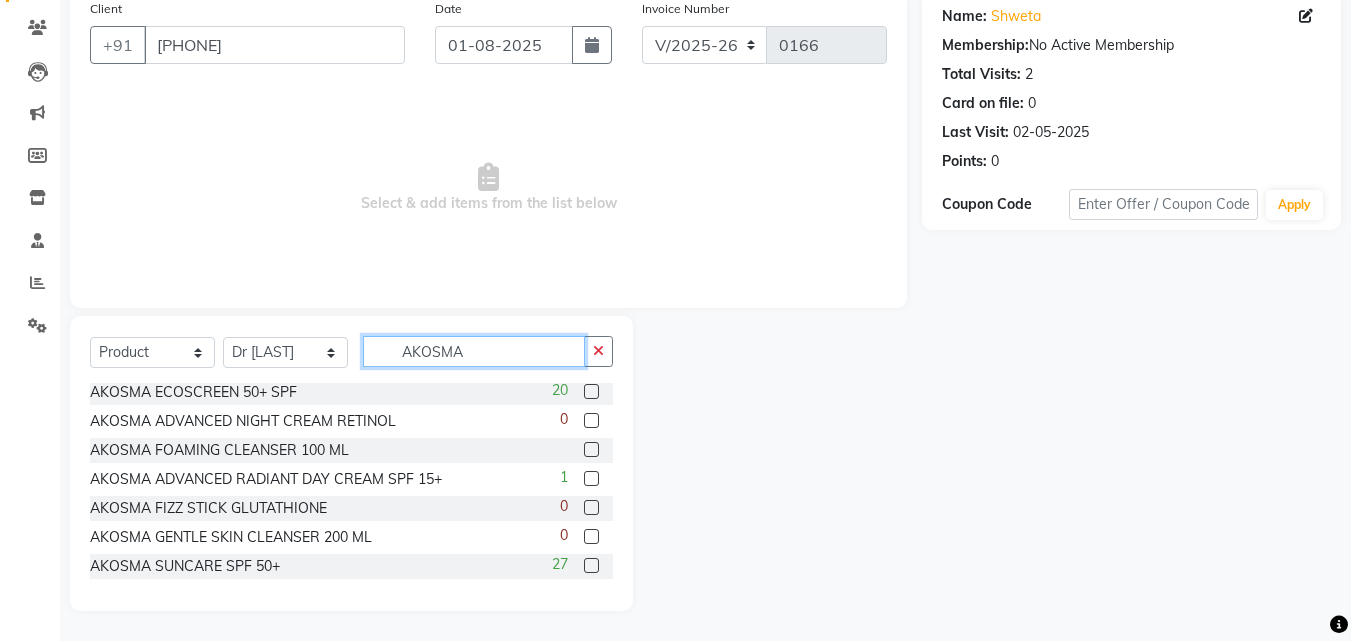 type on "AKOSMA" 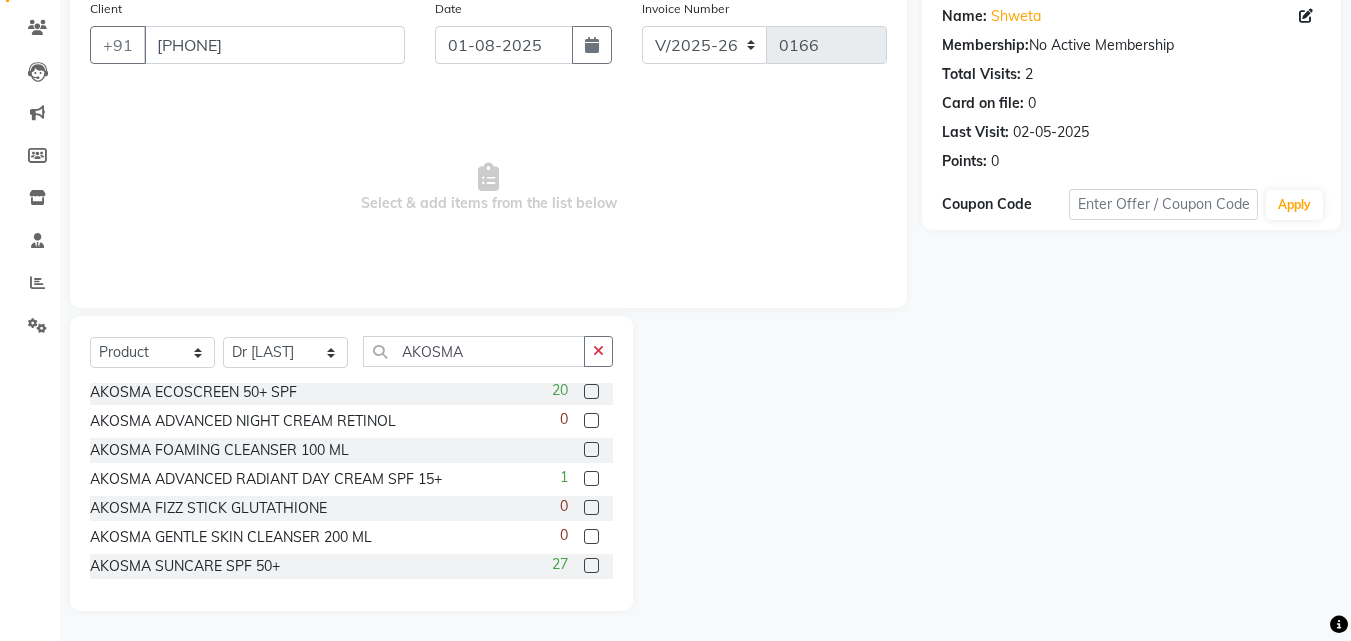 click 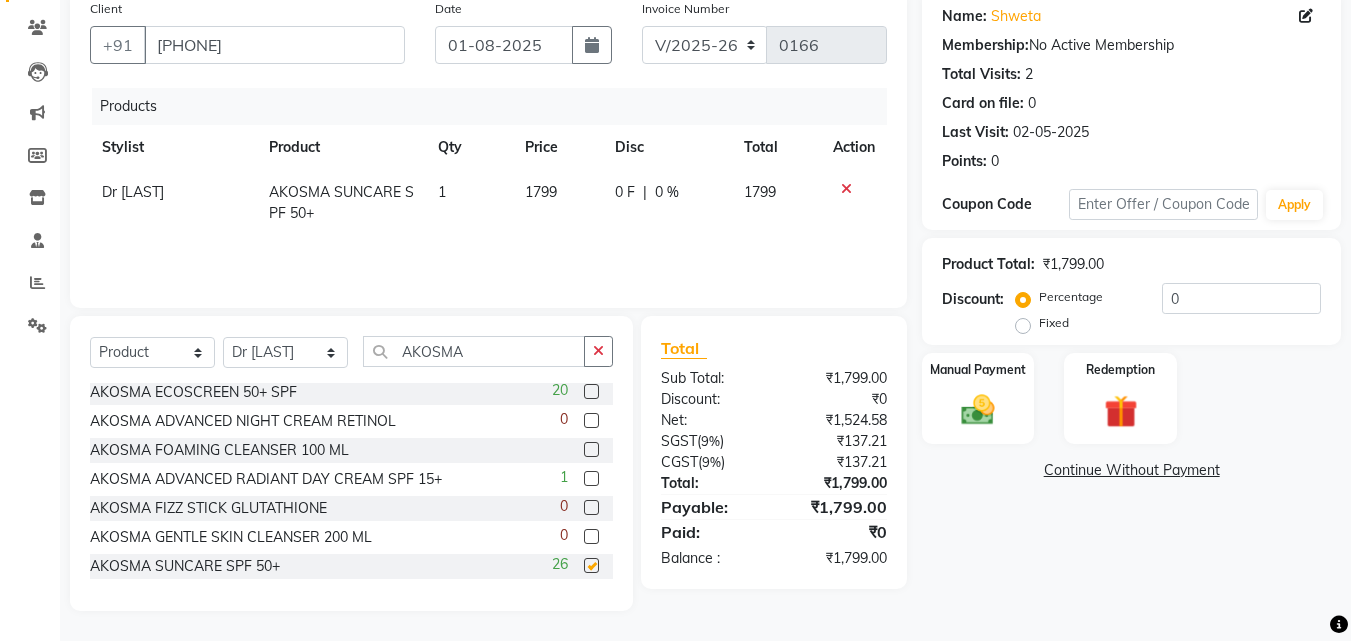 checkbox on "false" 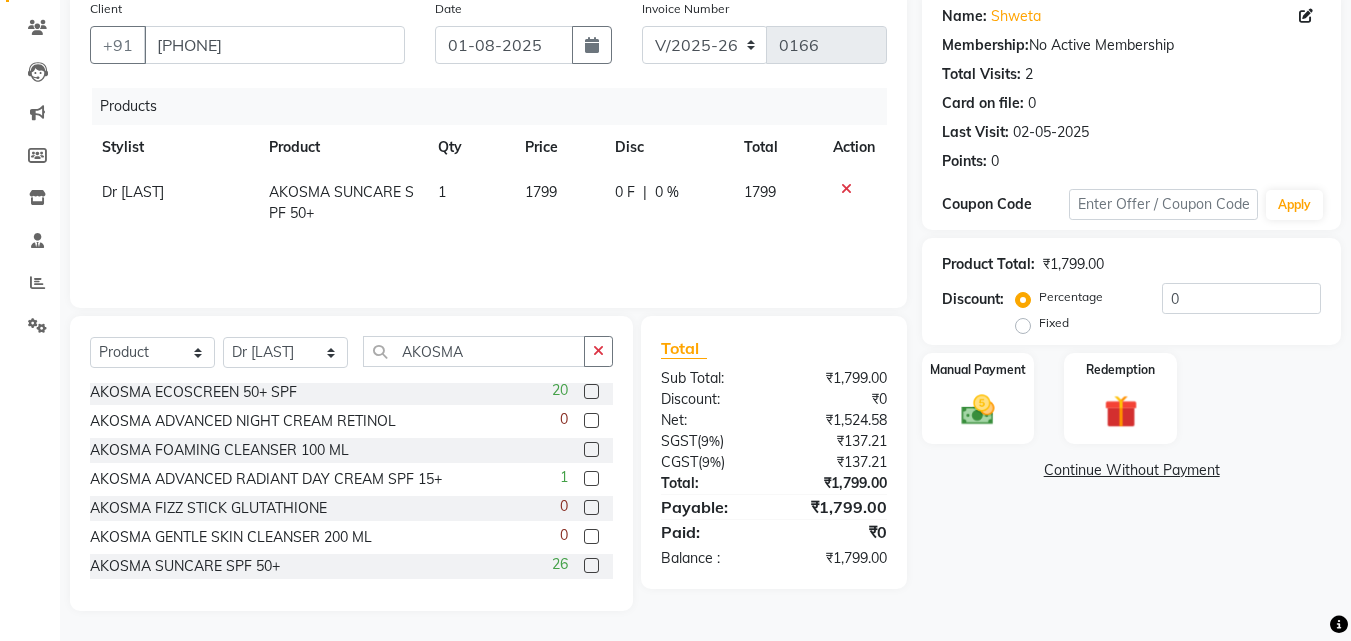 click on "1799" 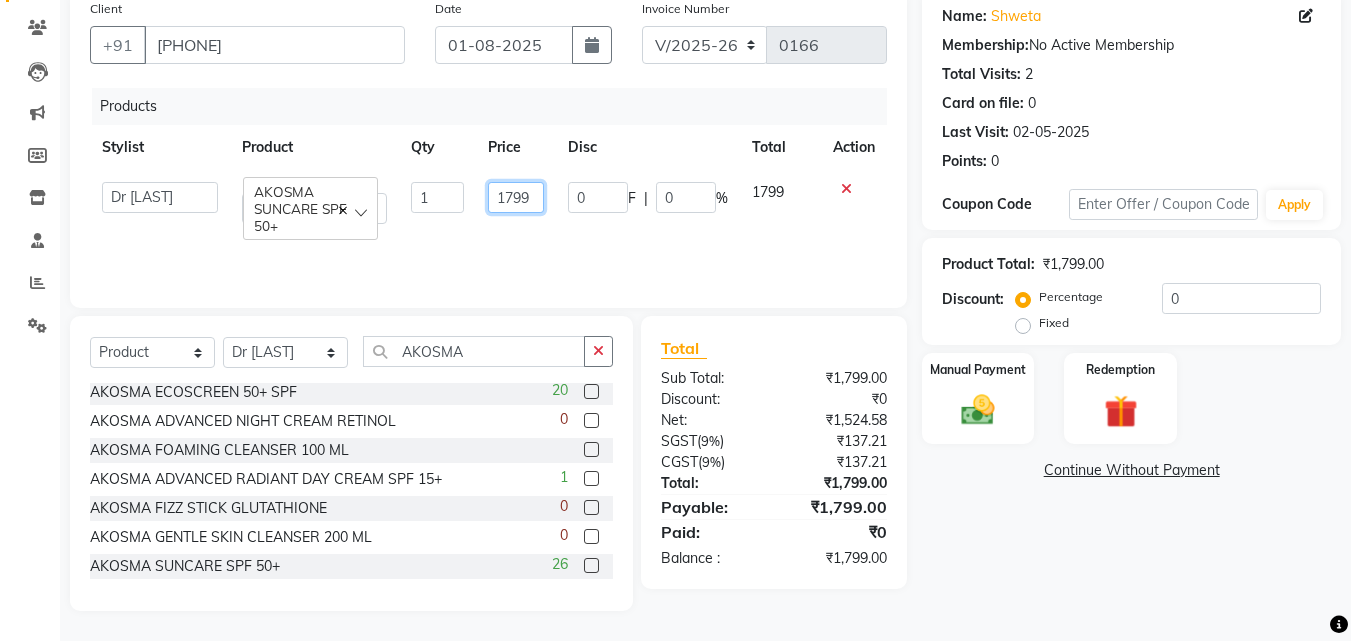click on "1799" 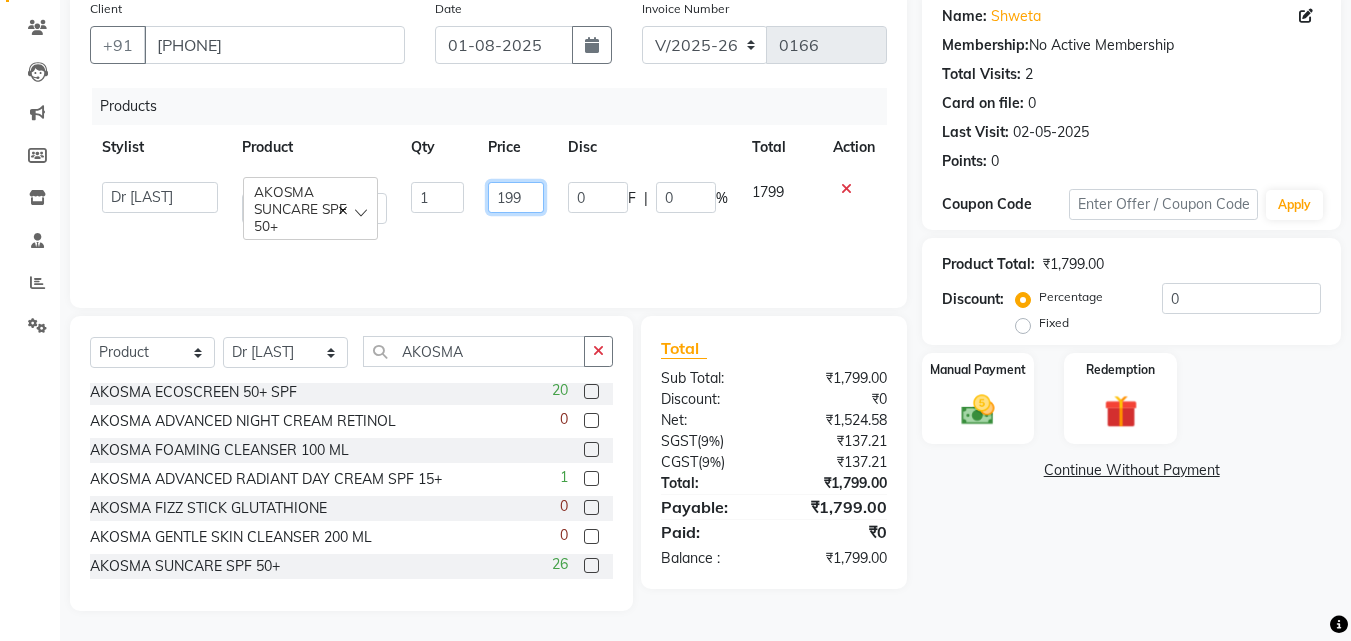 type on "1999" 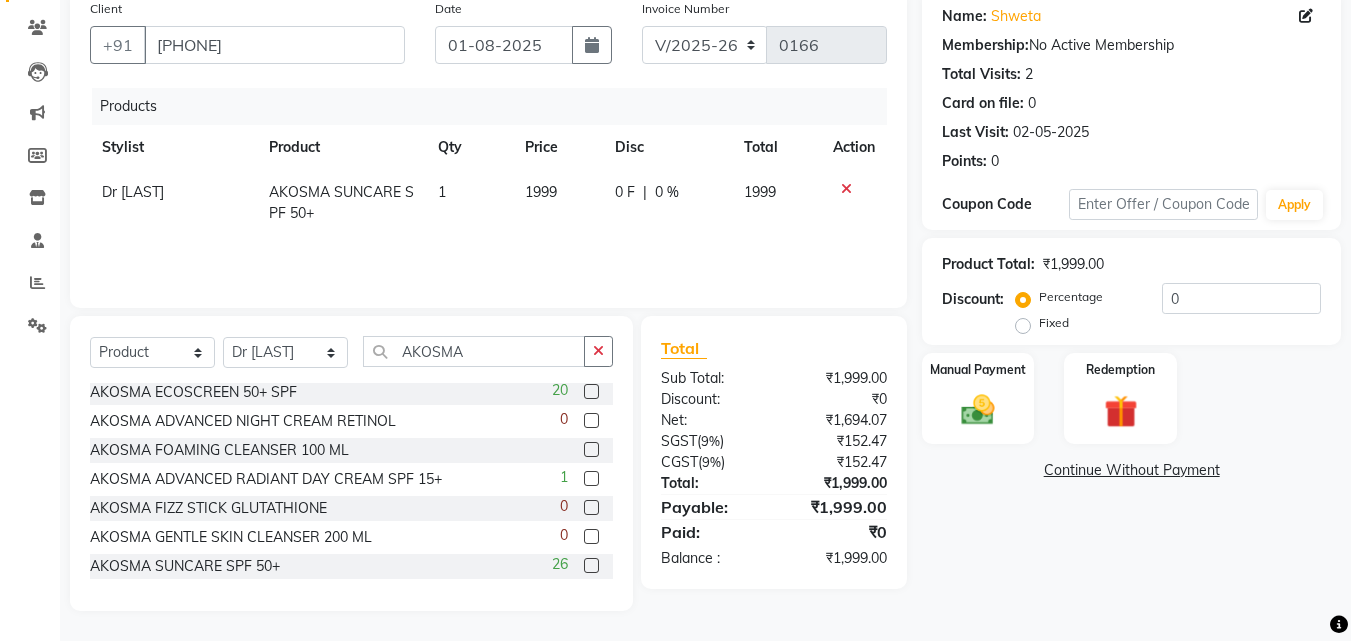 drag, startPoint x: 434, startPoint y: 193, endPoint x: 446, endPoint y: 189, distance: 12.649111 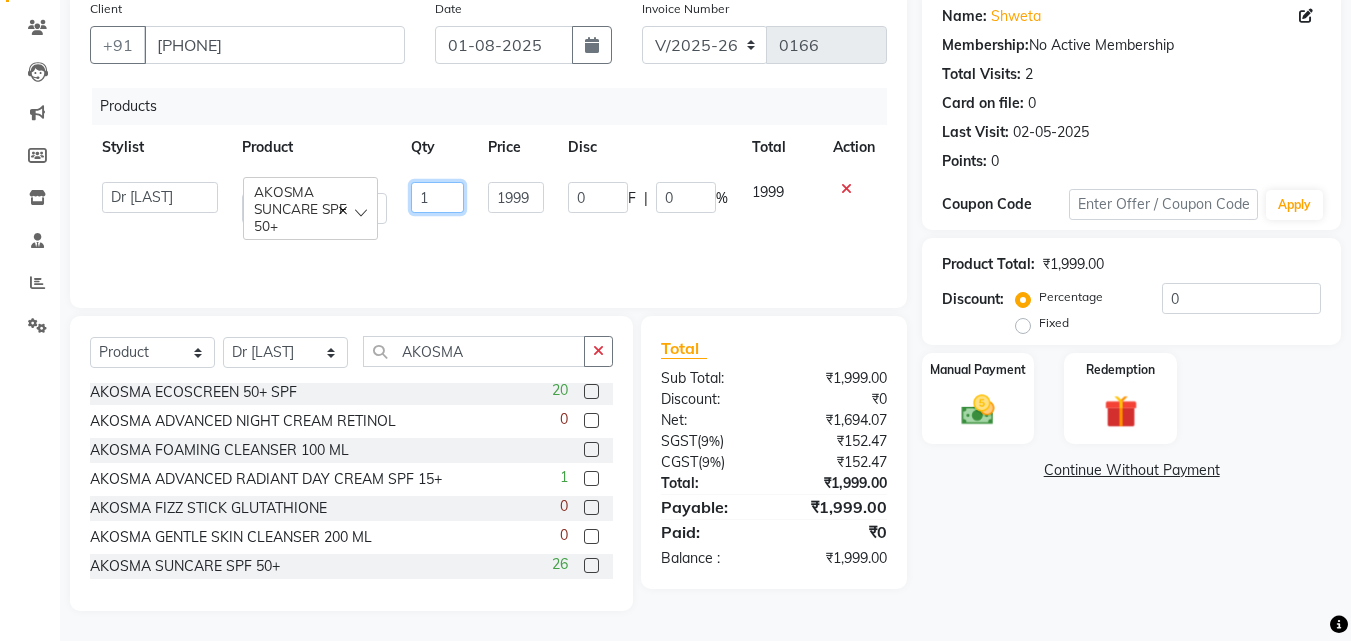 drag, startPoint x: 449, startPoint y: 183, endPoint x: 448, endPoint y: 193, distance: 10.049875 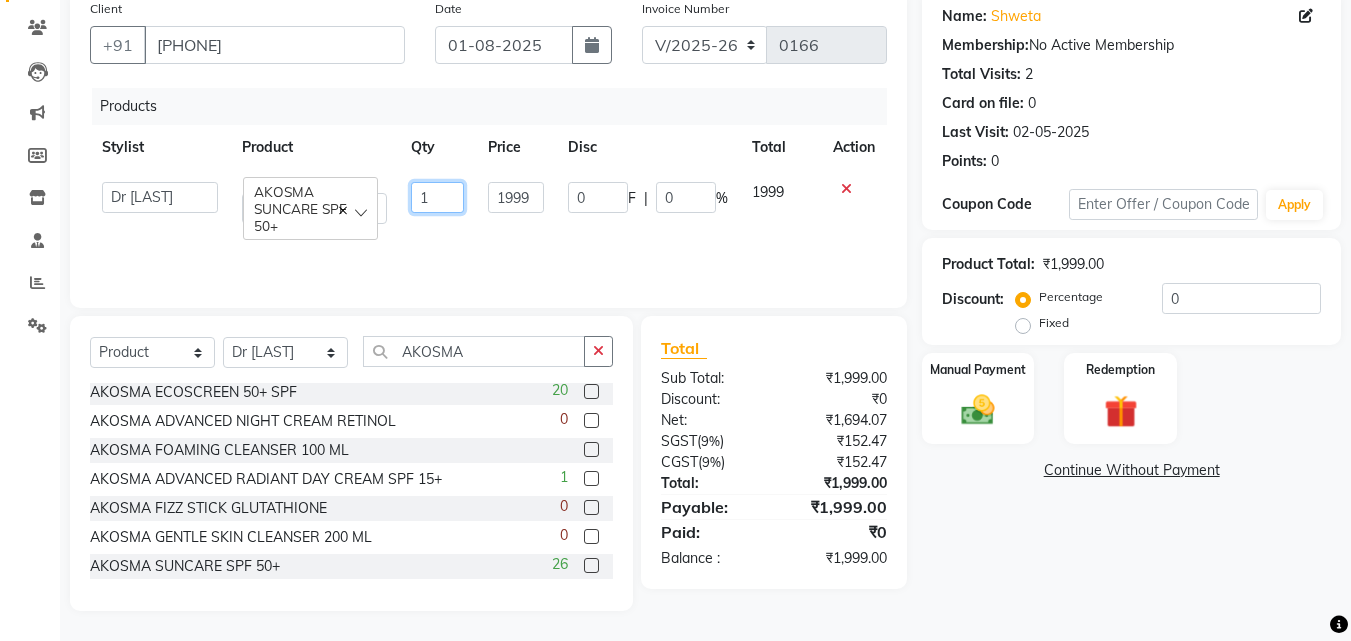 click on "1" 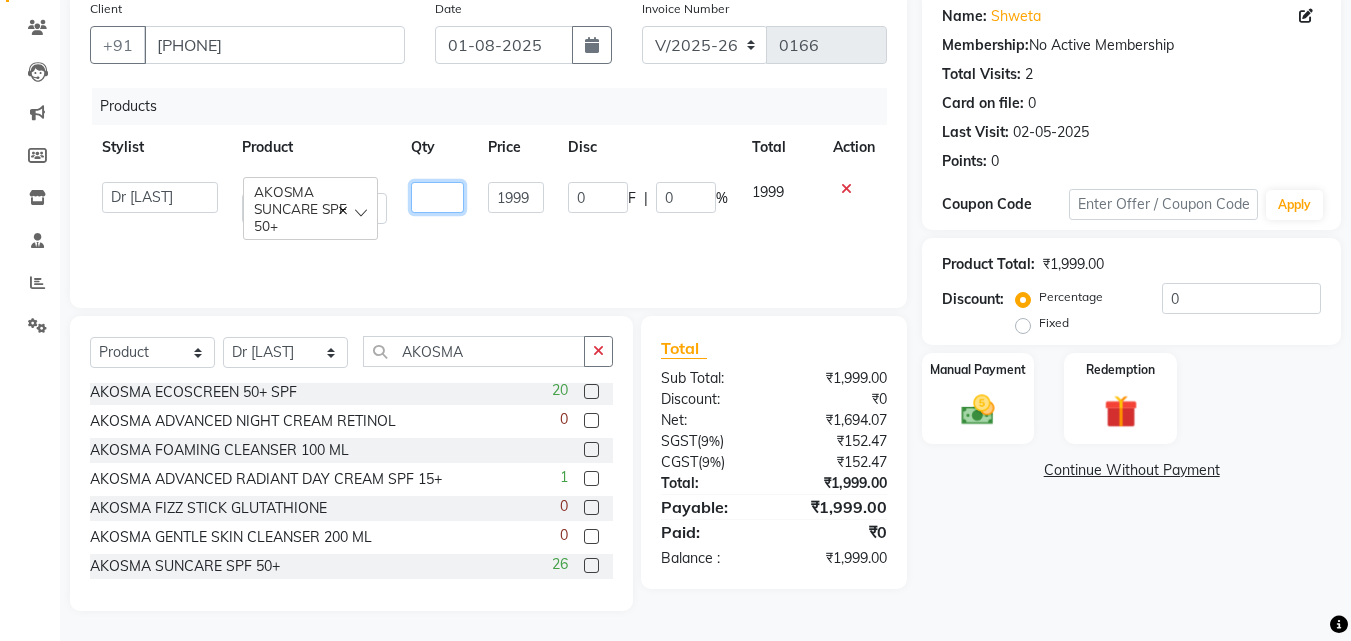 type on "3" 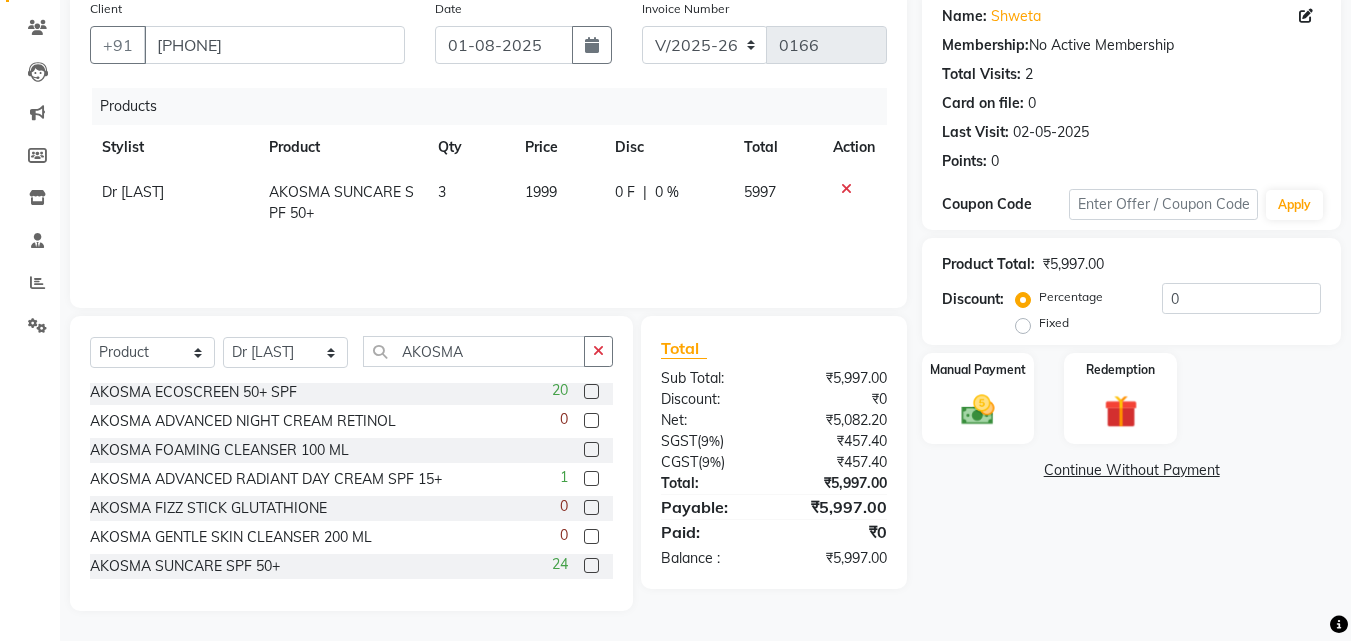 click on "5997" 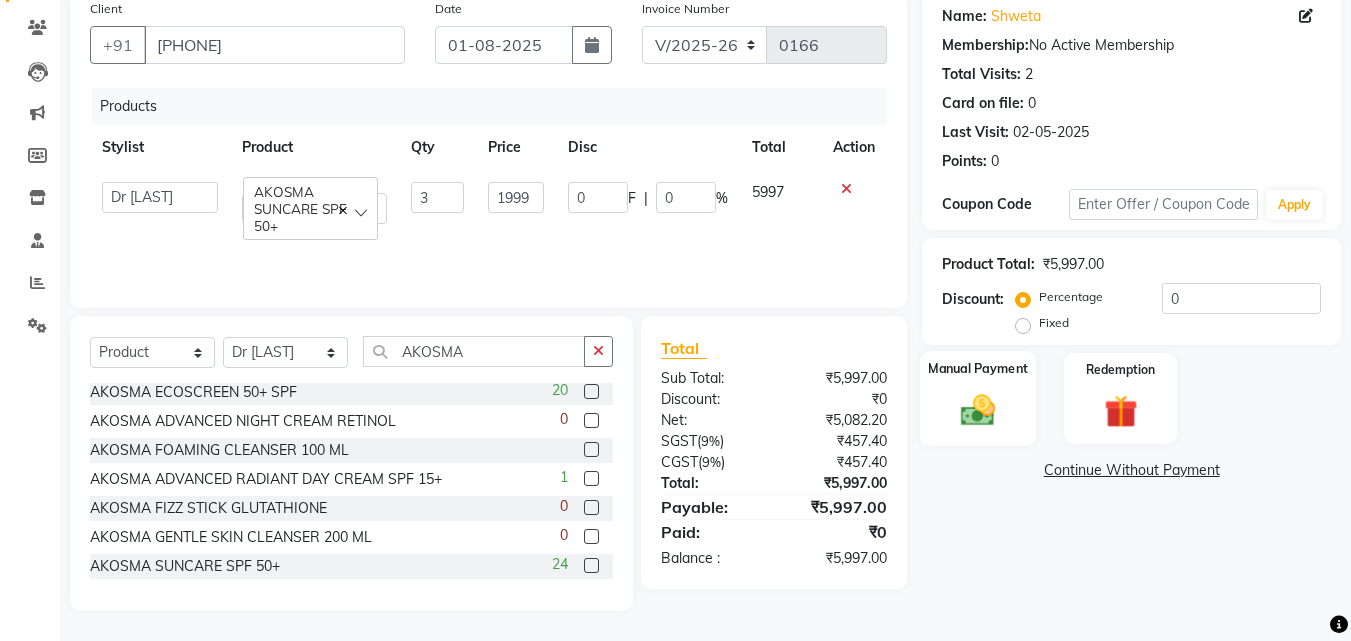 click on "Manual Payment" 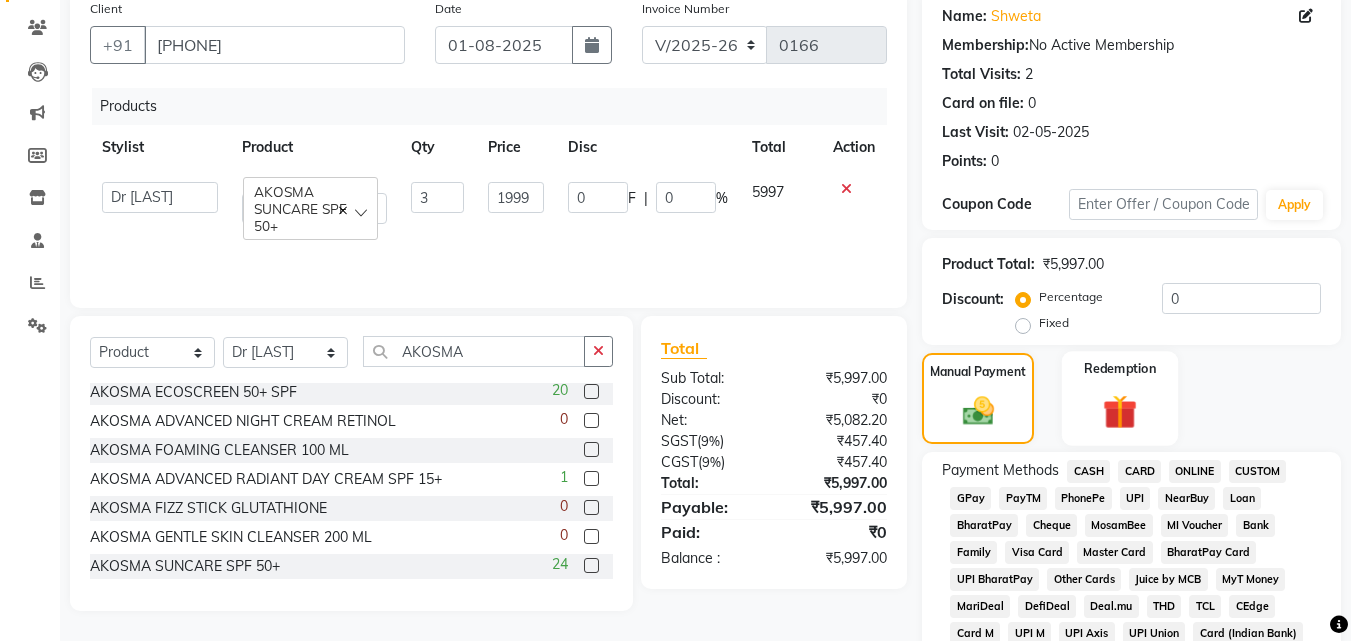 scroll, scrollTop: 360, scrollLeft: 0, axis: vertical 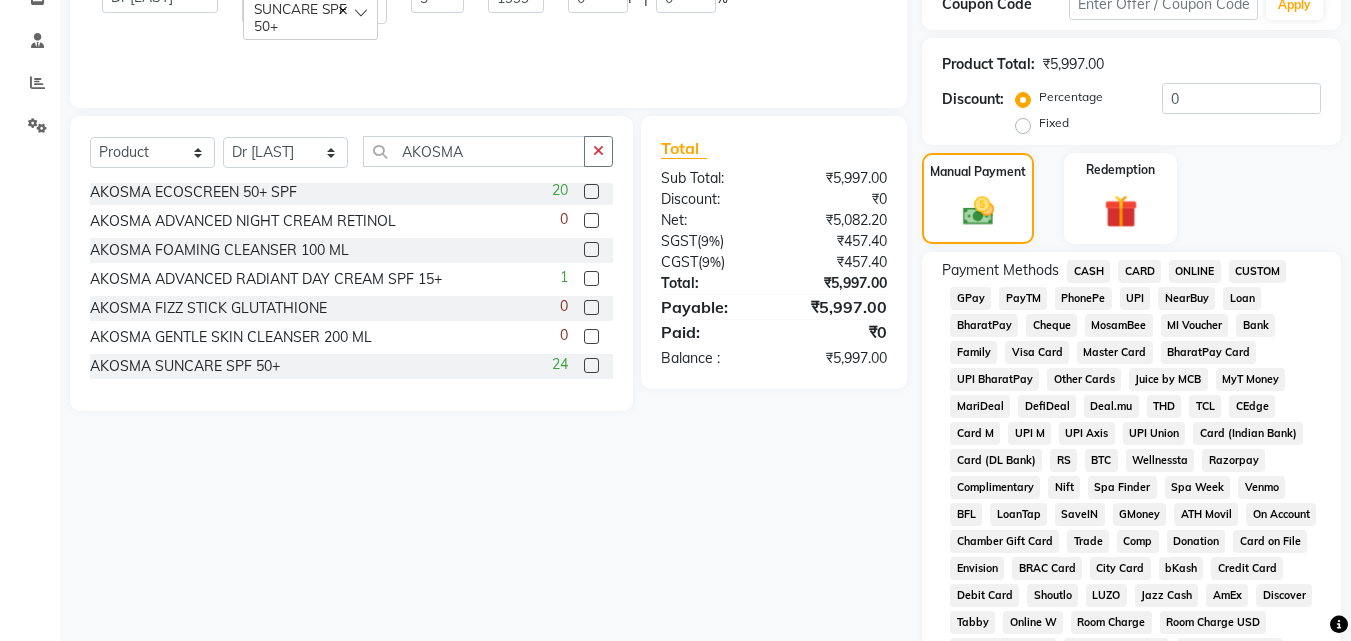 click on "ONLINE" 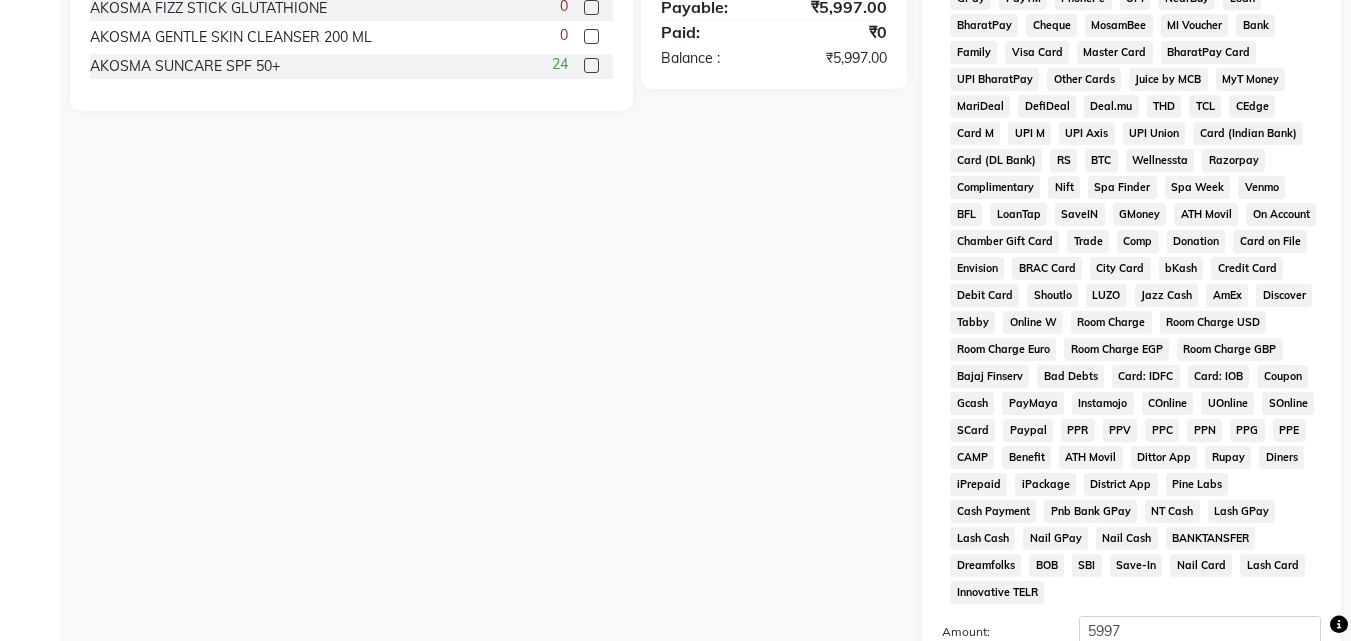 scroll, scrollTop: 860, scrollLeft: 0, axis: vertical 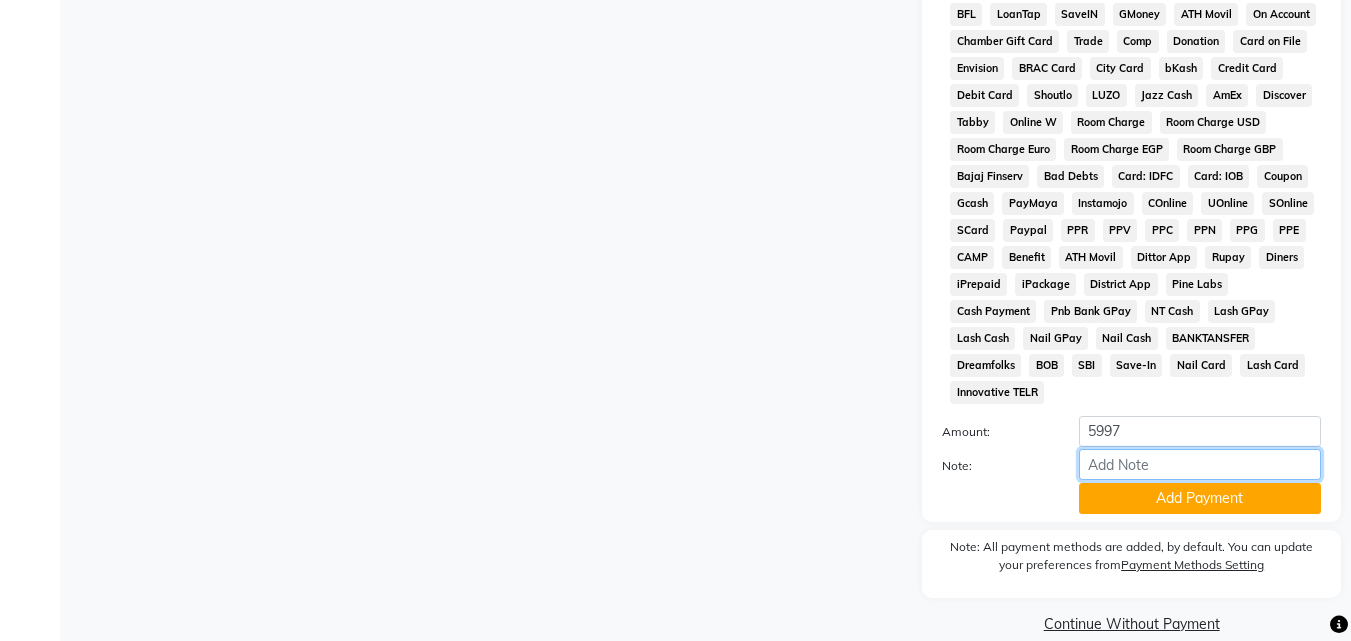 click on "Note:" at bounding box center [1200, 464] 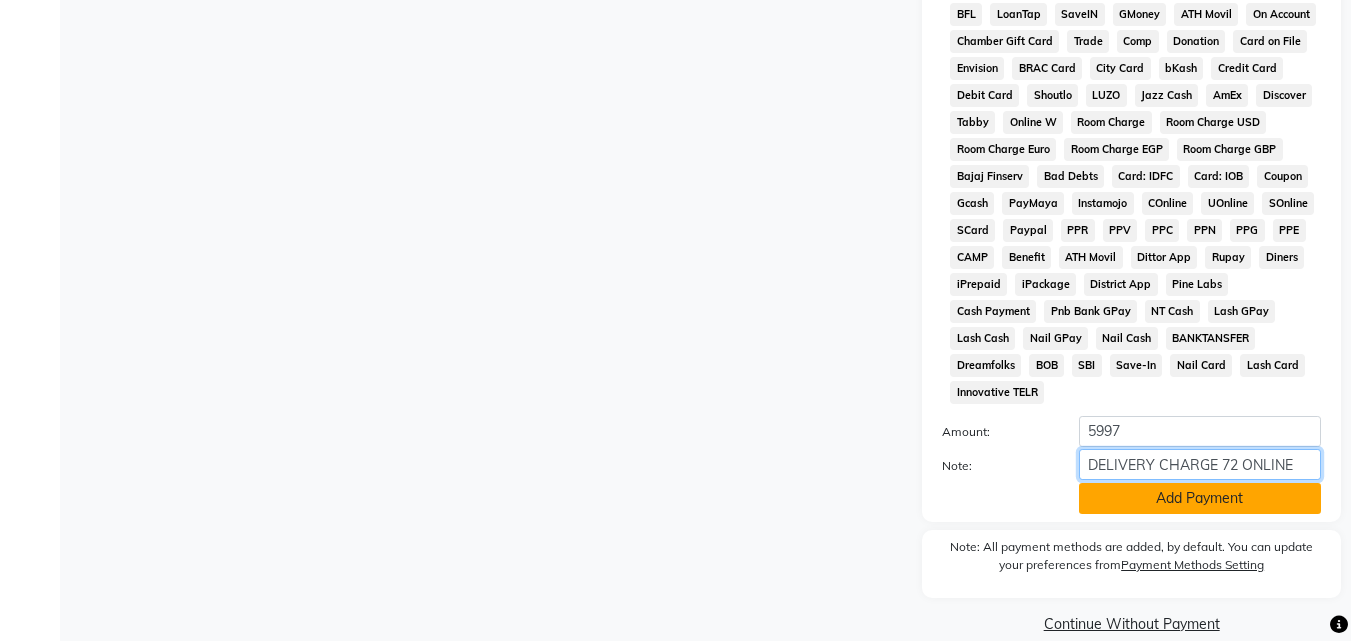 type on "DELIVERY CHARGE 72 ONLINE" 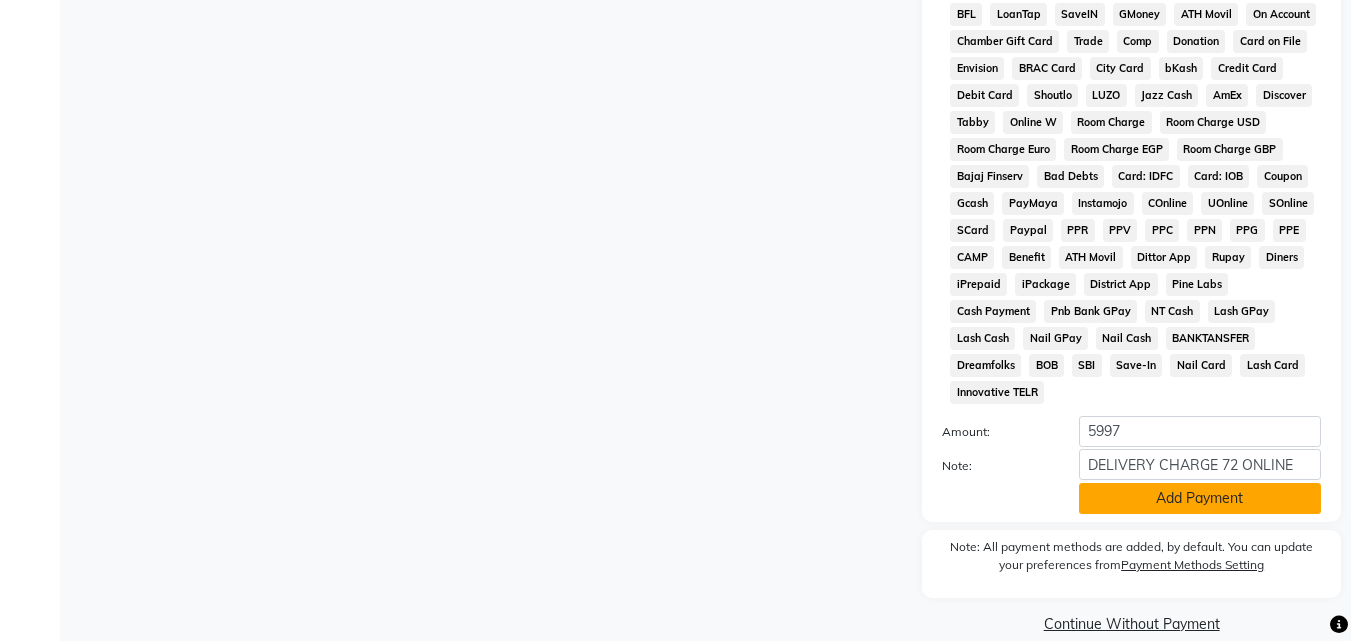 click on "Add Payment" 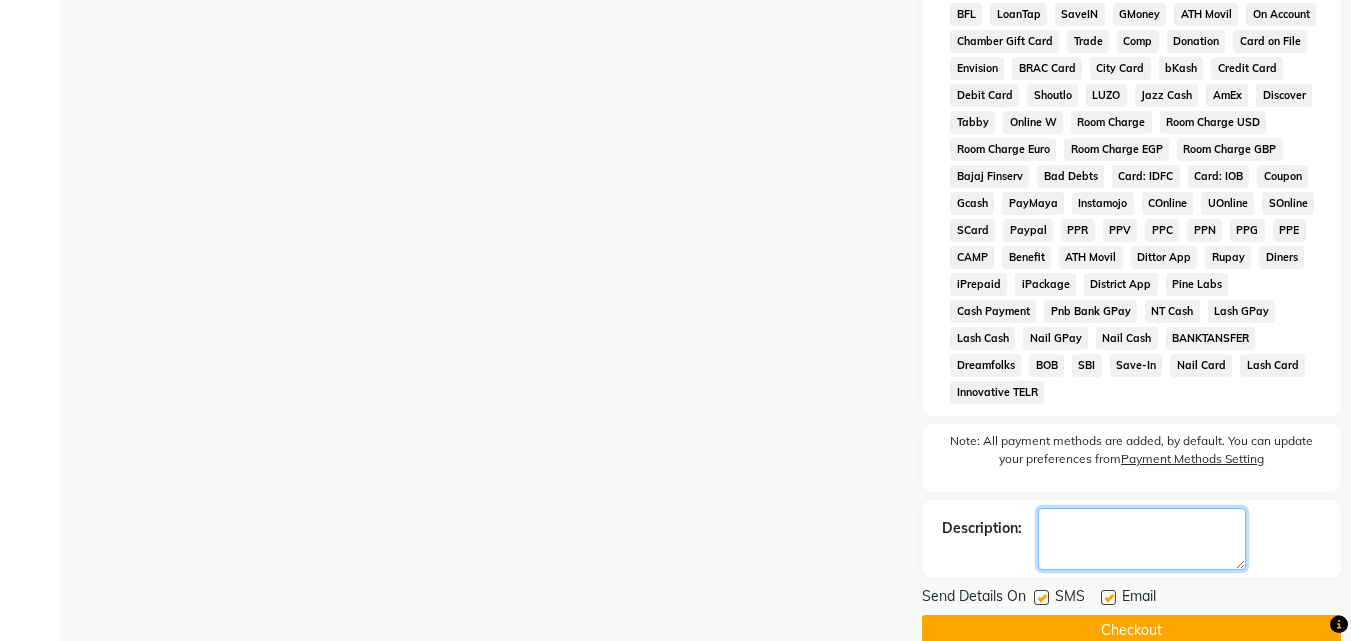 click 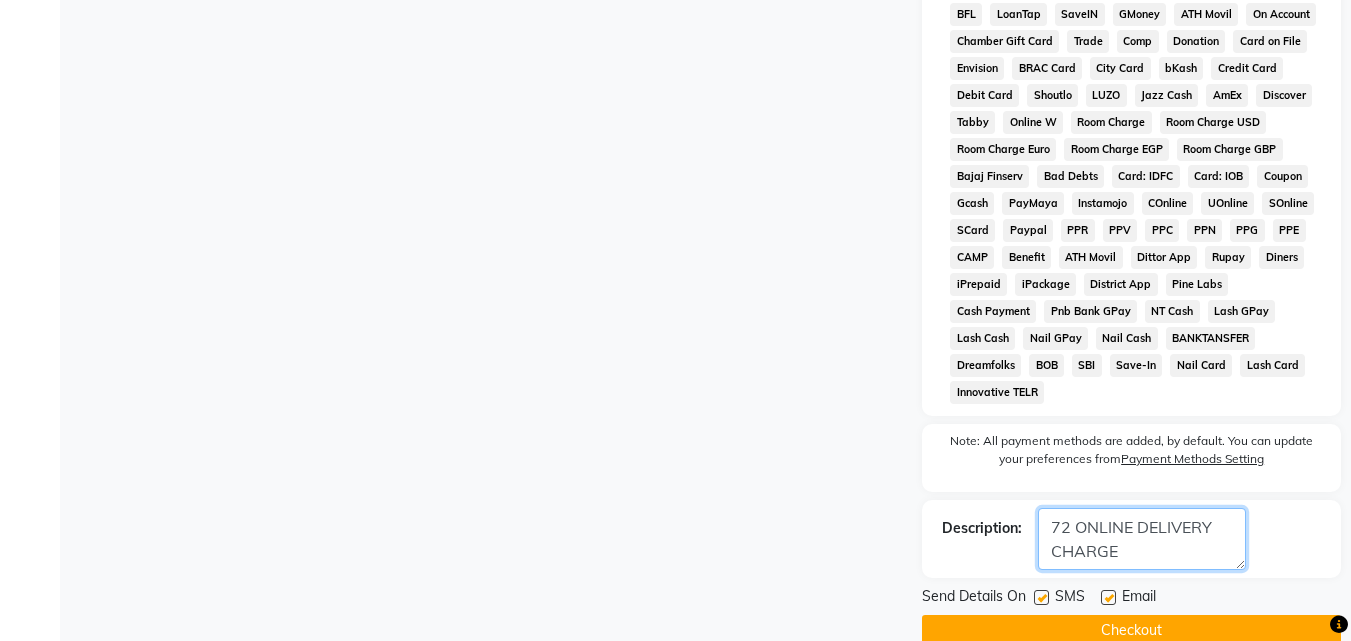 type on "72 ONLINE DELIVERY CHARGE" 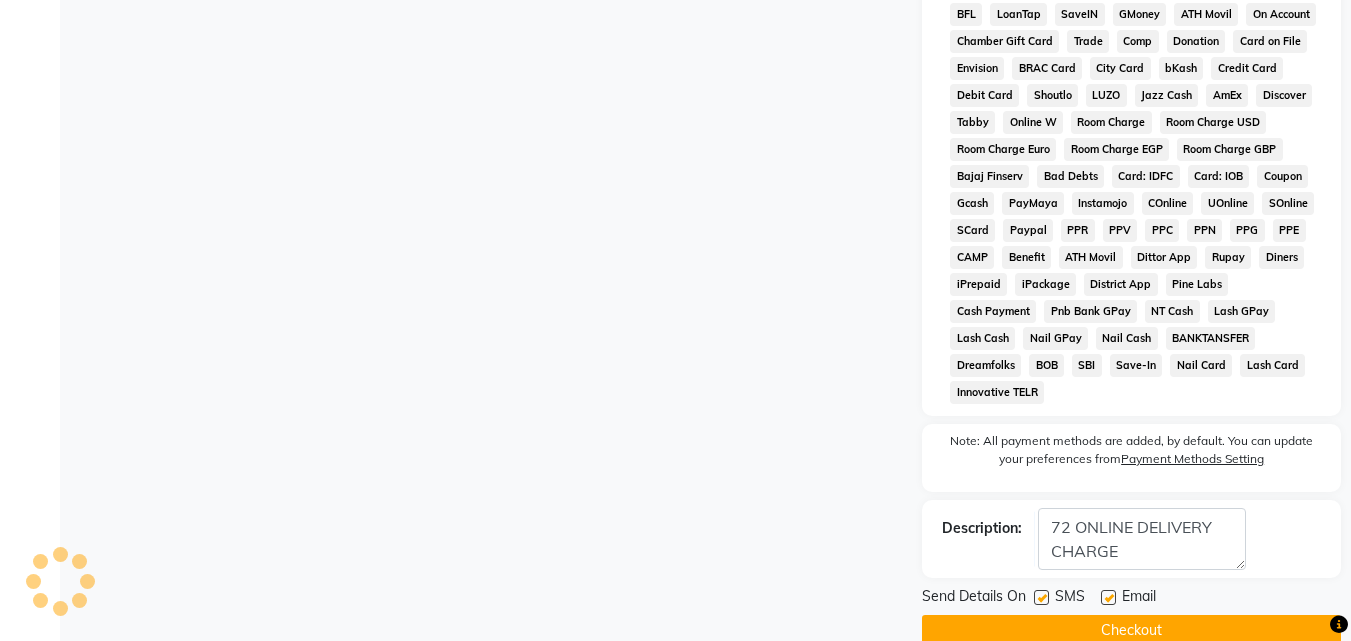 click on "Checkout" 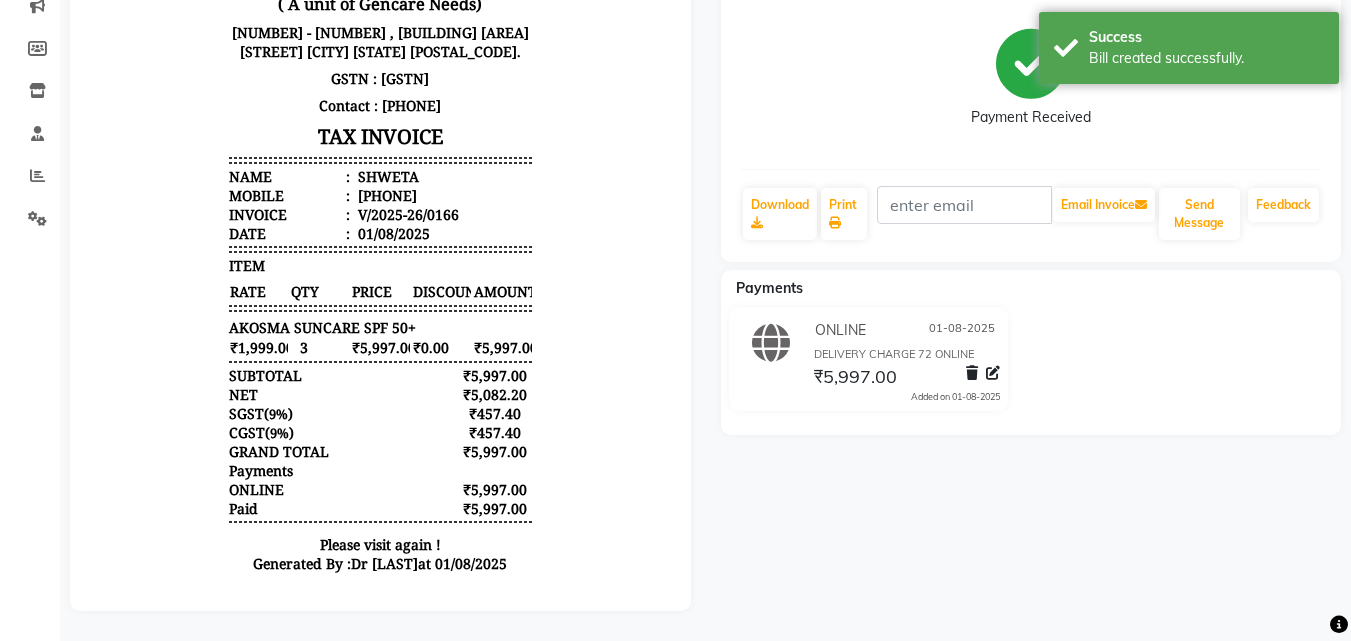 scroll, scrollTop: 82, scrollLeft: 0, axis: vertical 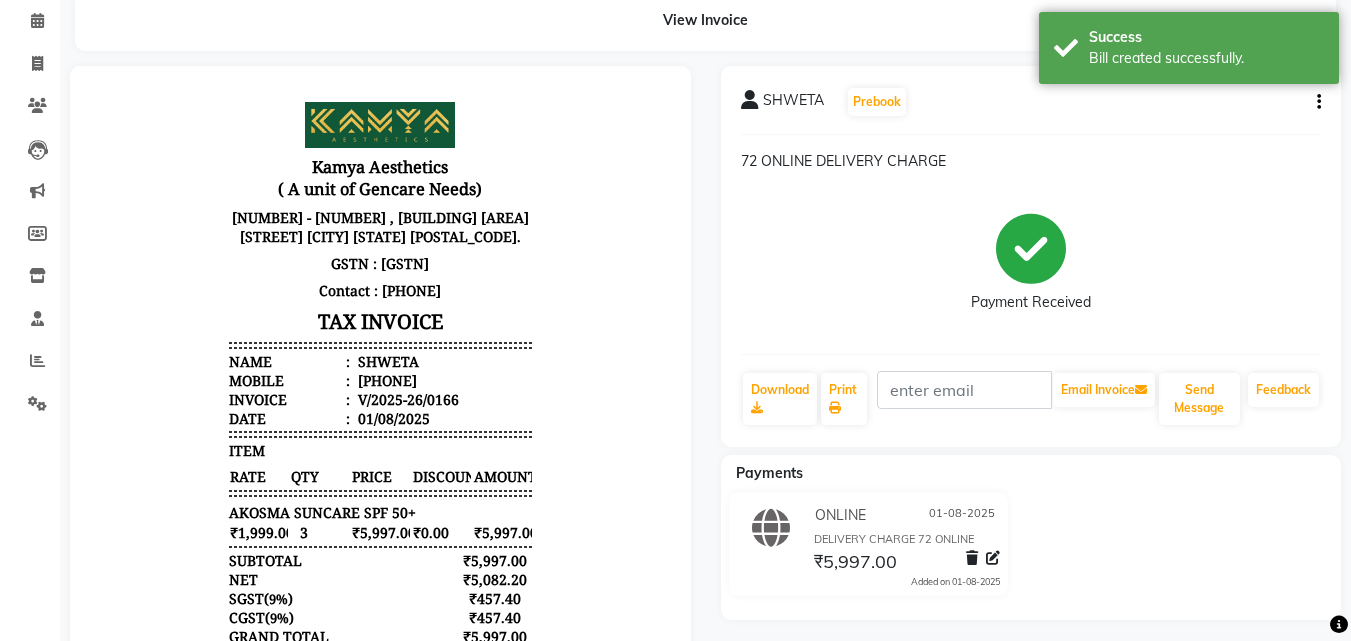 select on "5322" 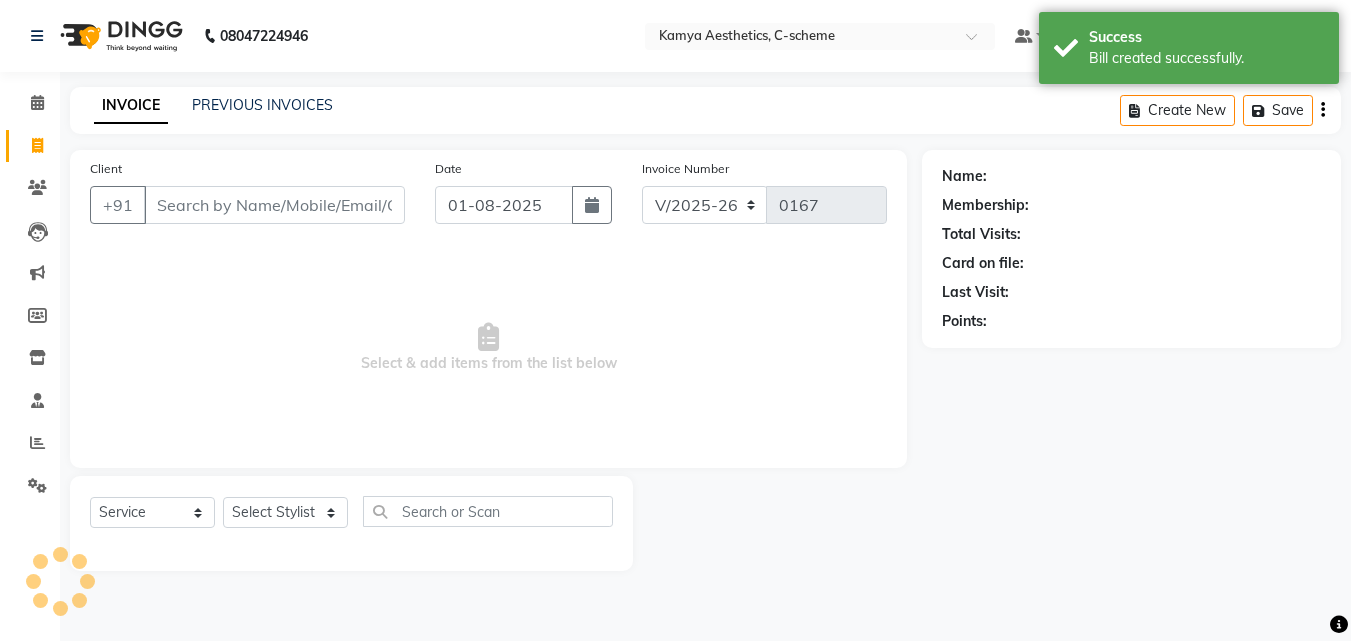 scroll, scrollTop: 0, scrollLeft: 0, axis: both 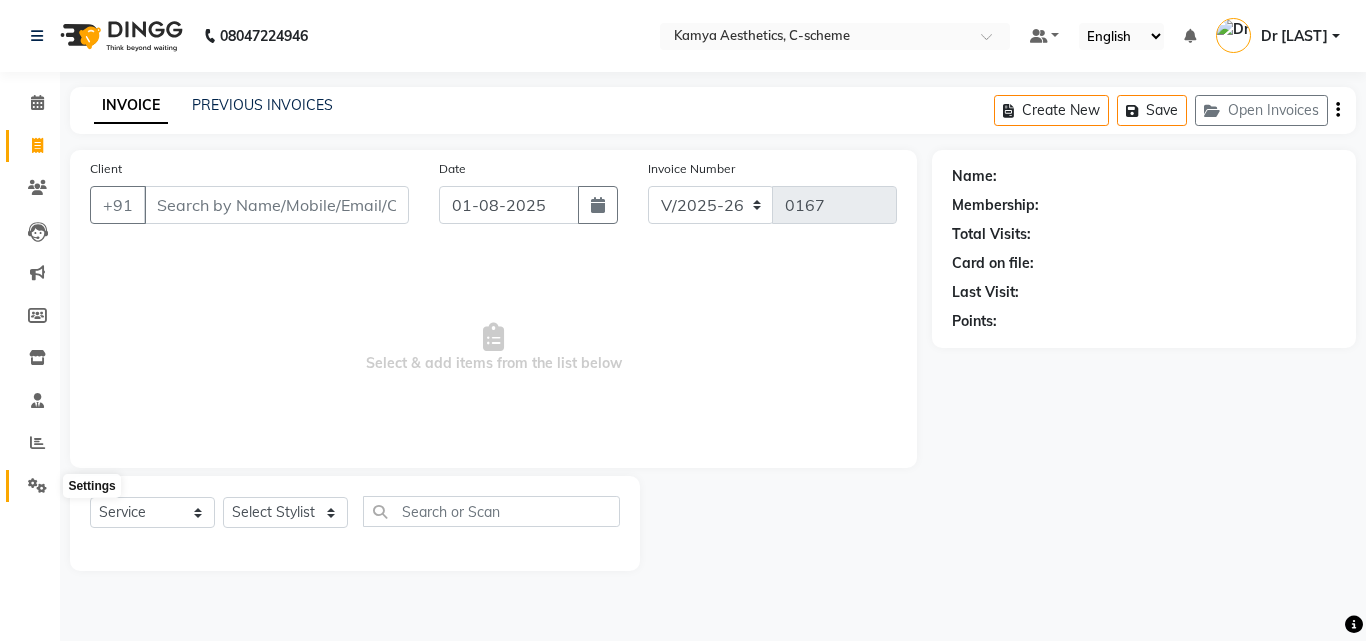 click 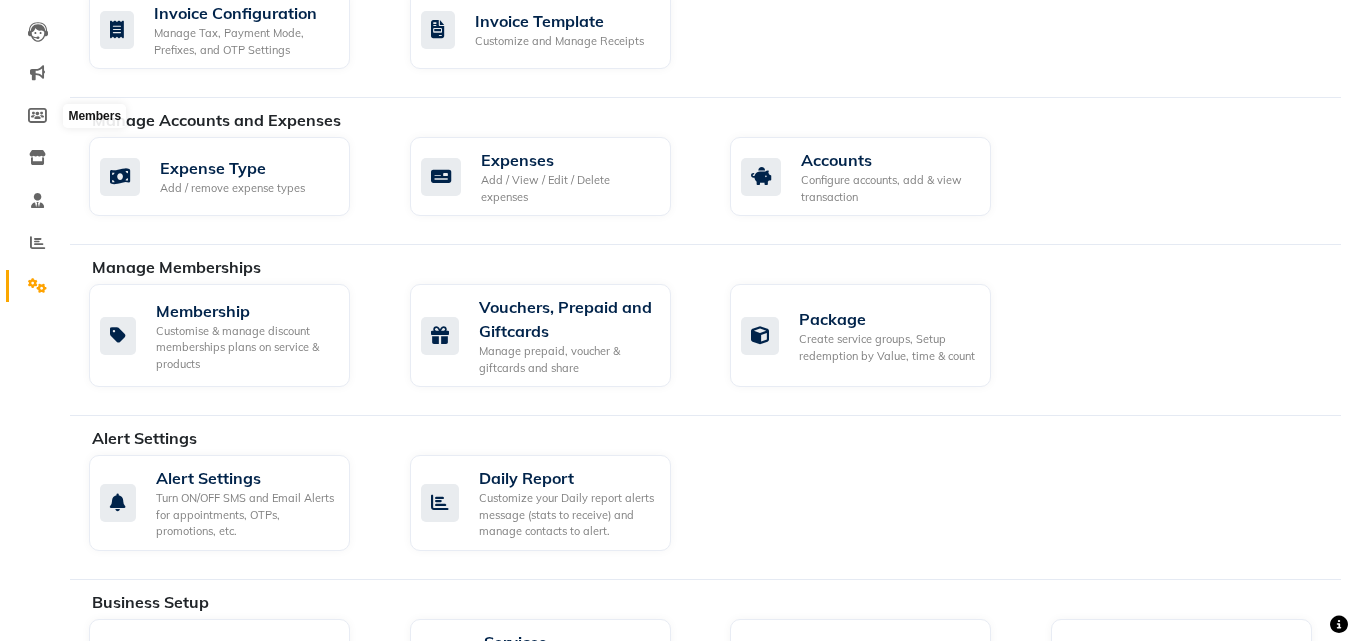 scroll, scrollTop: 100, scrollLeft: 0, axis: vertical 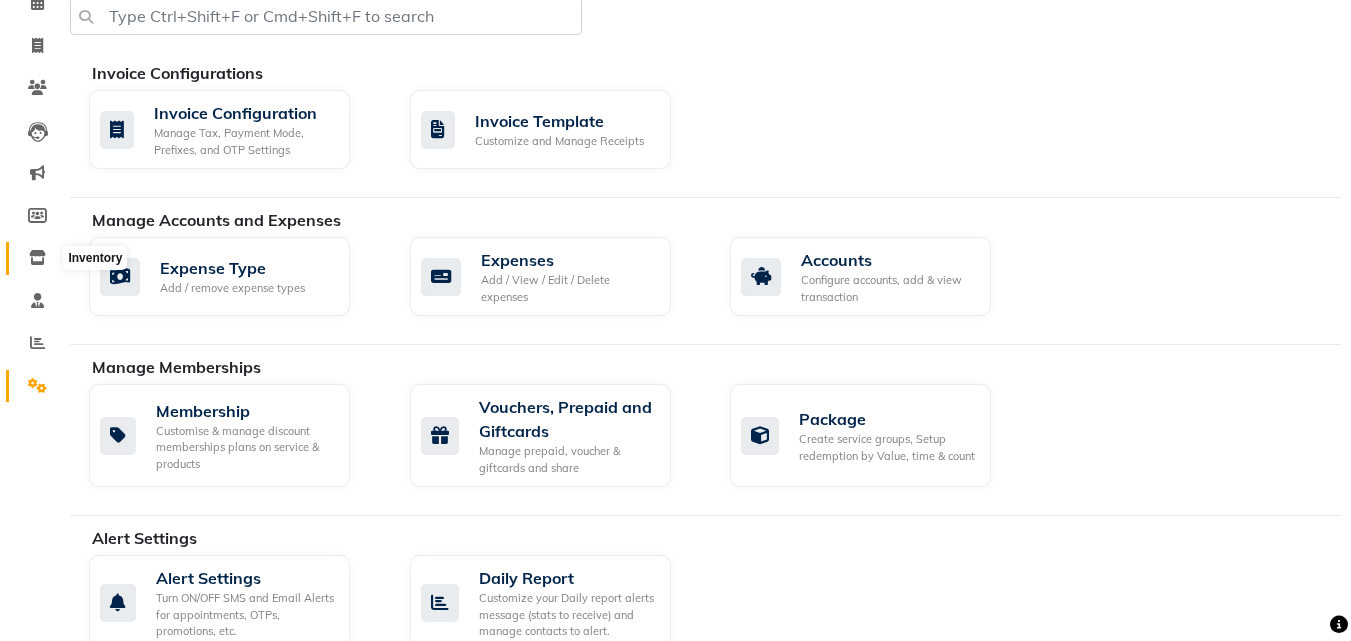 click 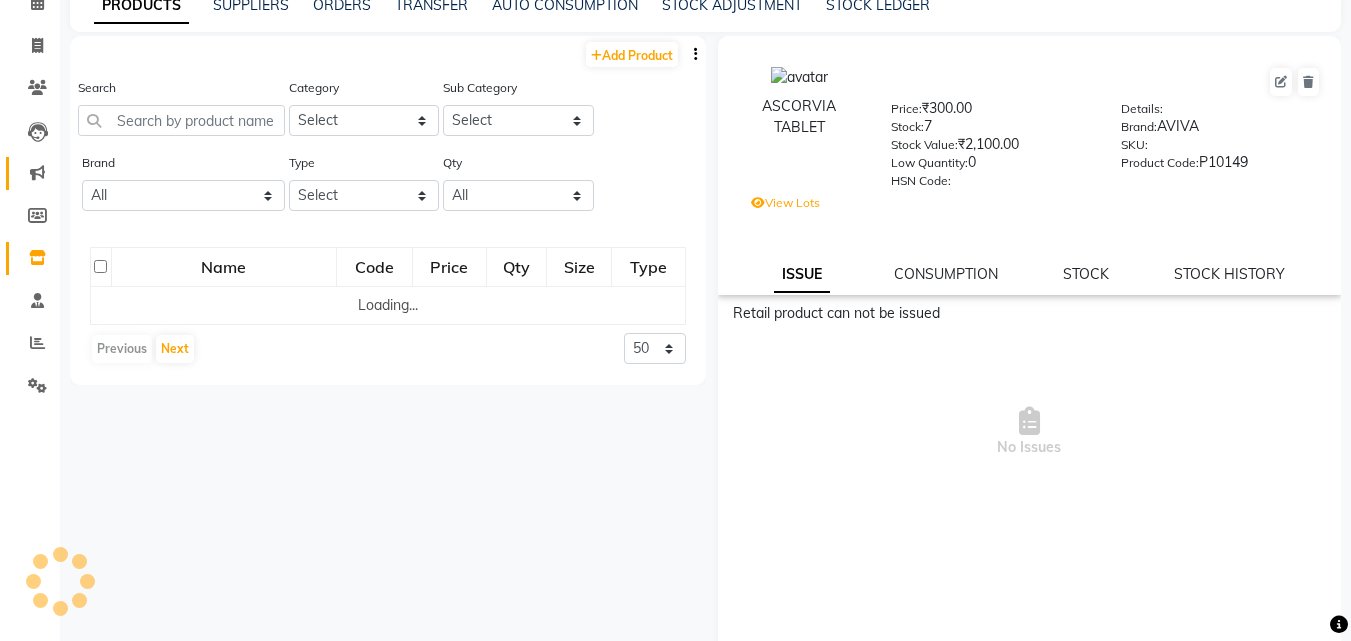 scroll, scrollTop: 0, scrollLeft: 0, axis: both 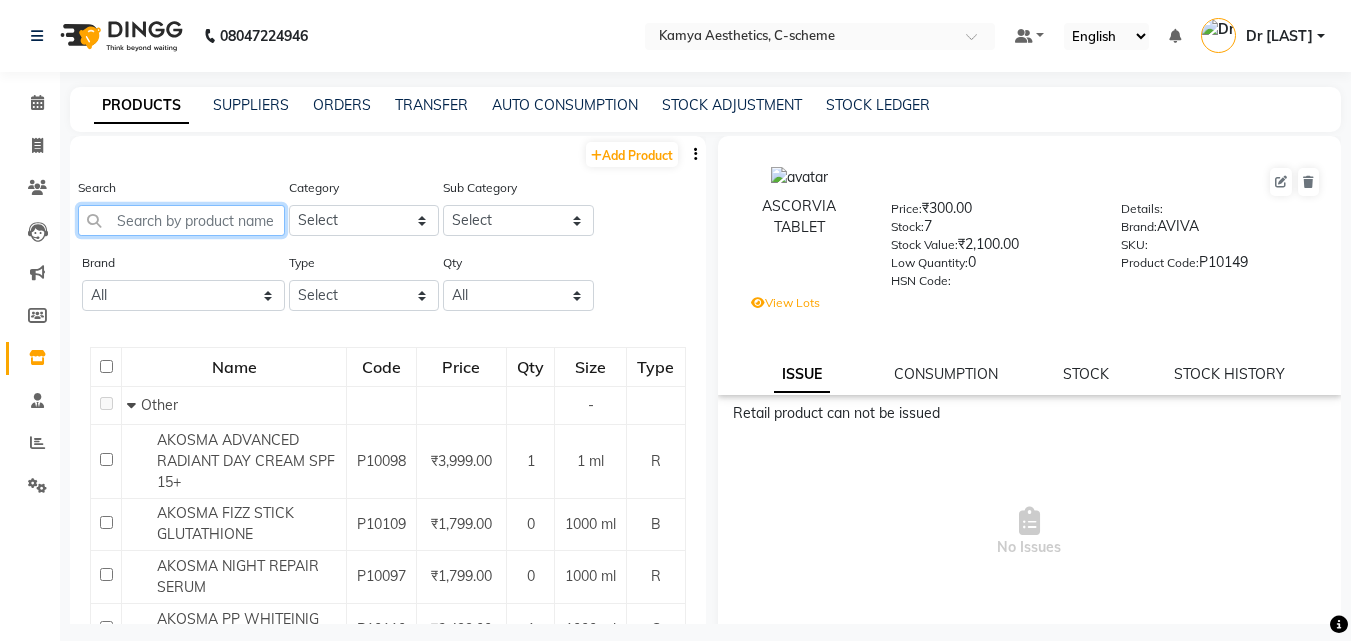 click 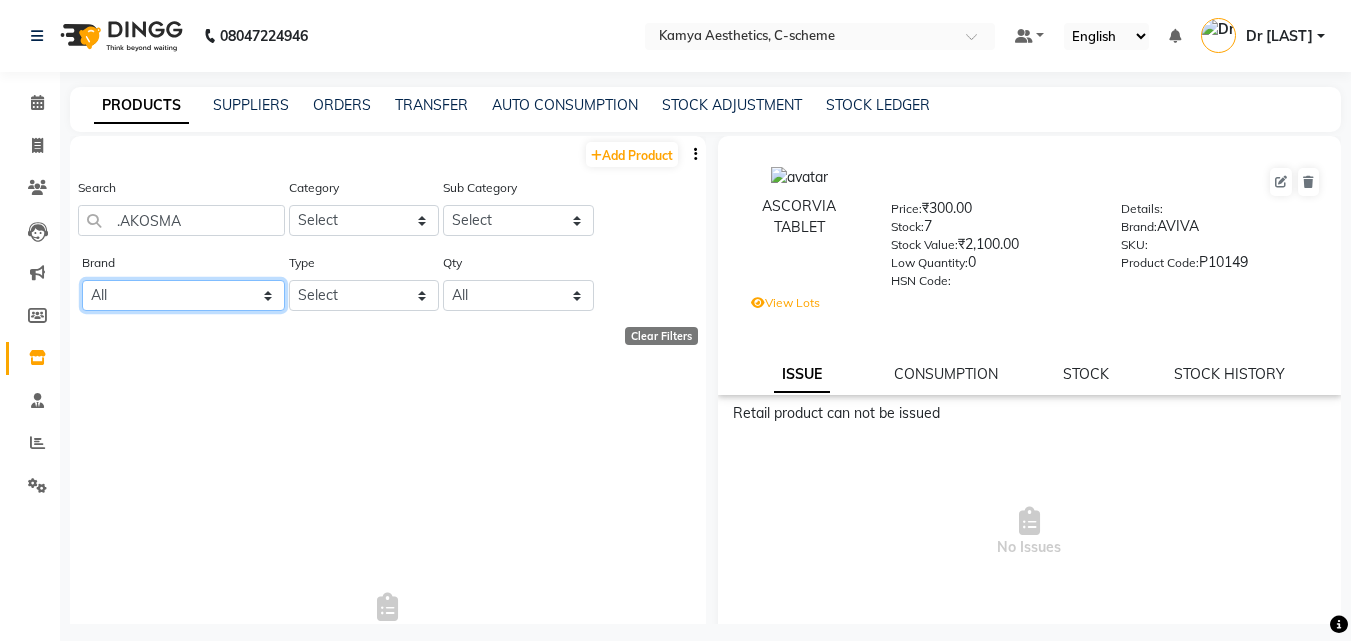 click on "All Aviva Botox 50 Iu C Cetaphil Local Tyrodin 20 Gm`" 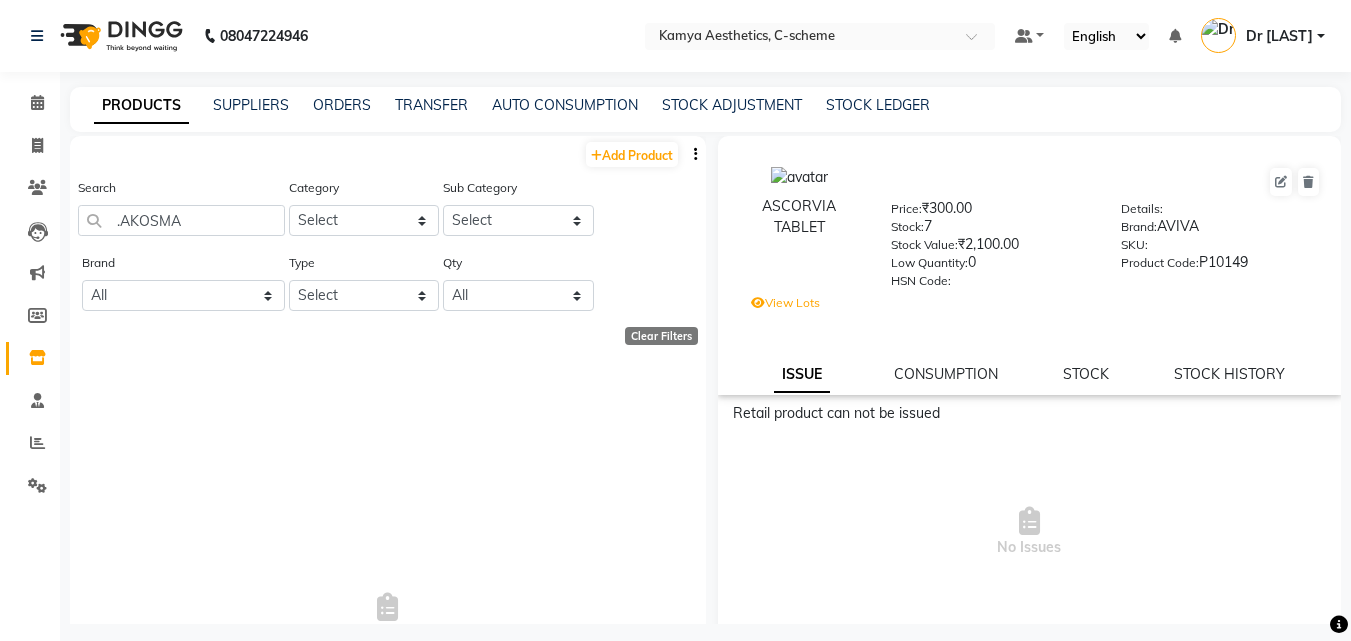 click on "Brand All Aviva Botox 50 Iu C Cetaphil Local Tyrodin 20 Gm`" 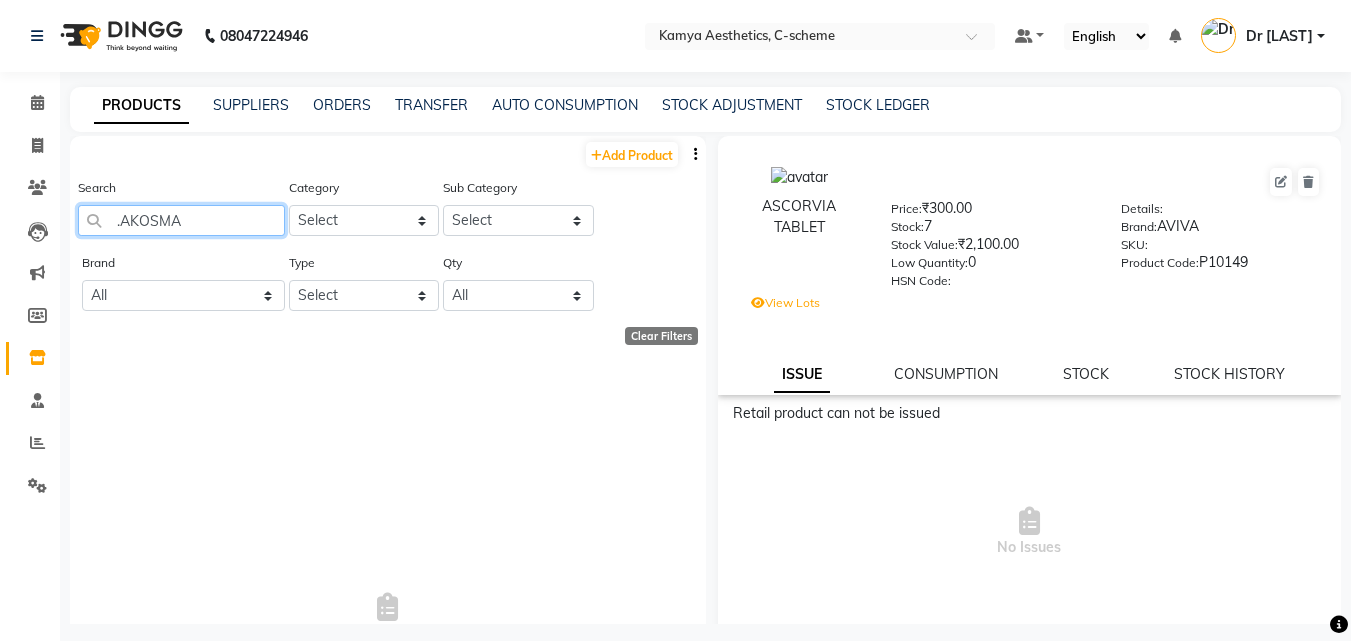 click on ".AKOSMA" 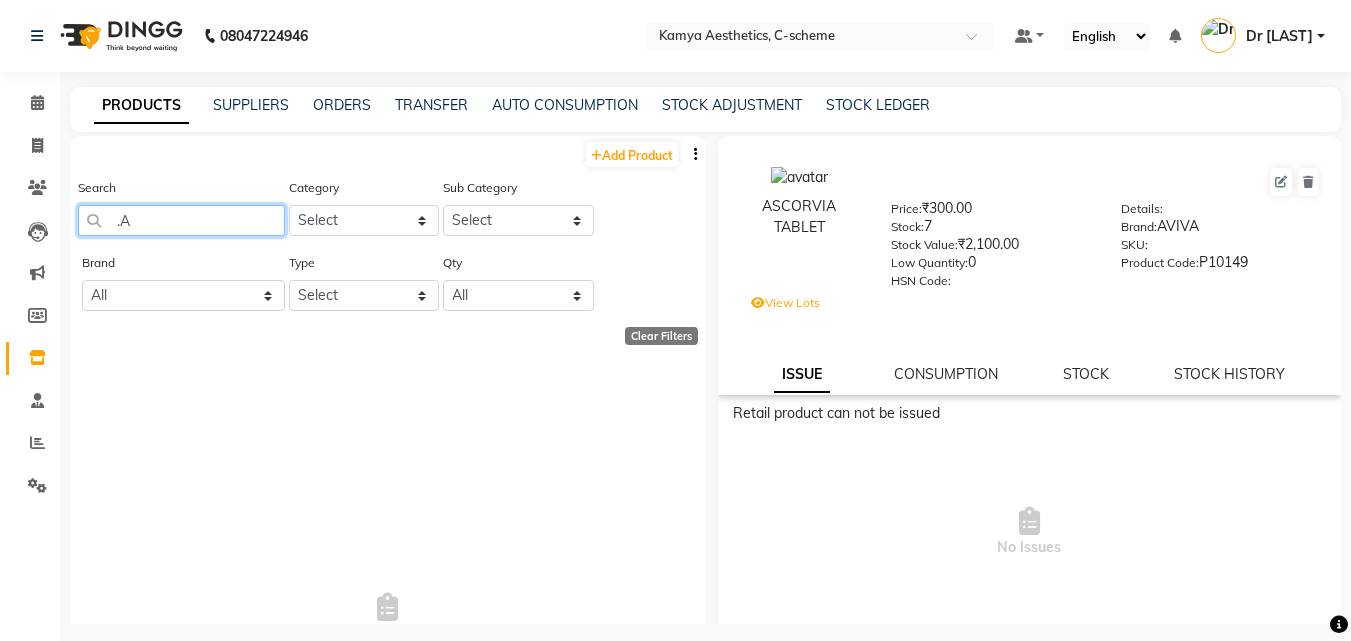 type on "." 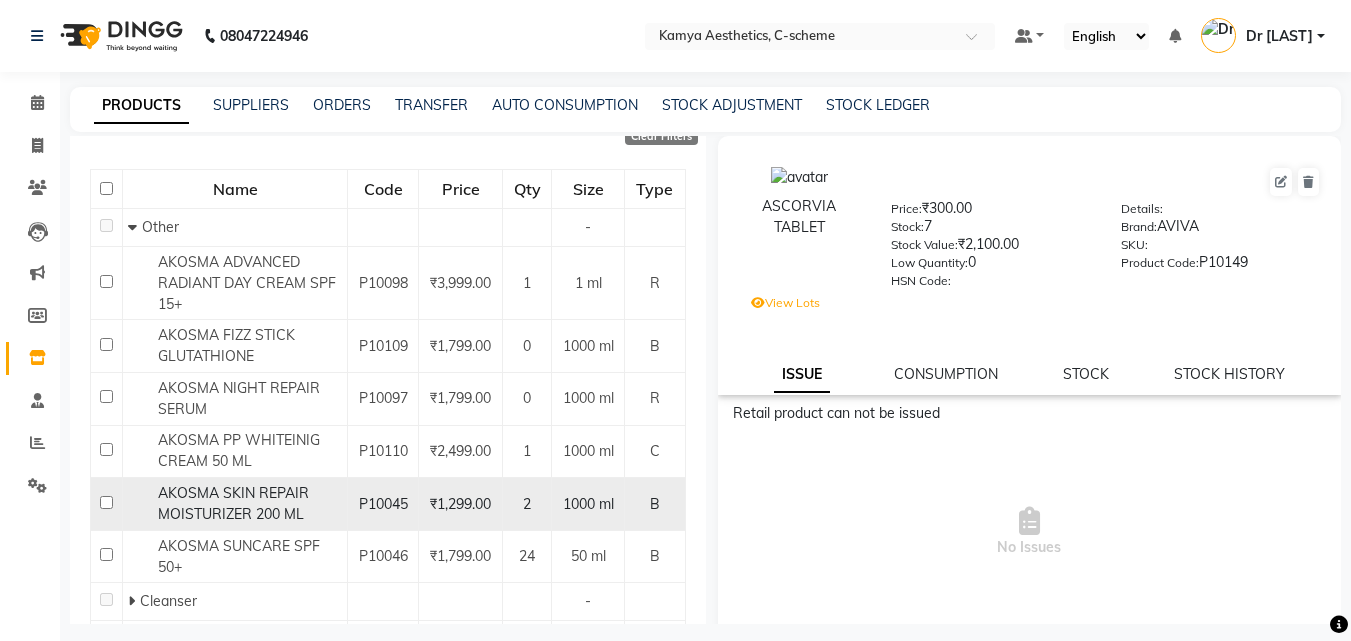scroll, scrollTop: 300, scrollLeft: 0, axis: vertical 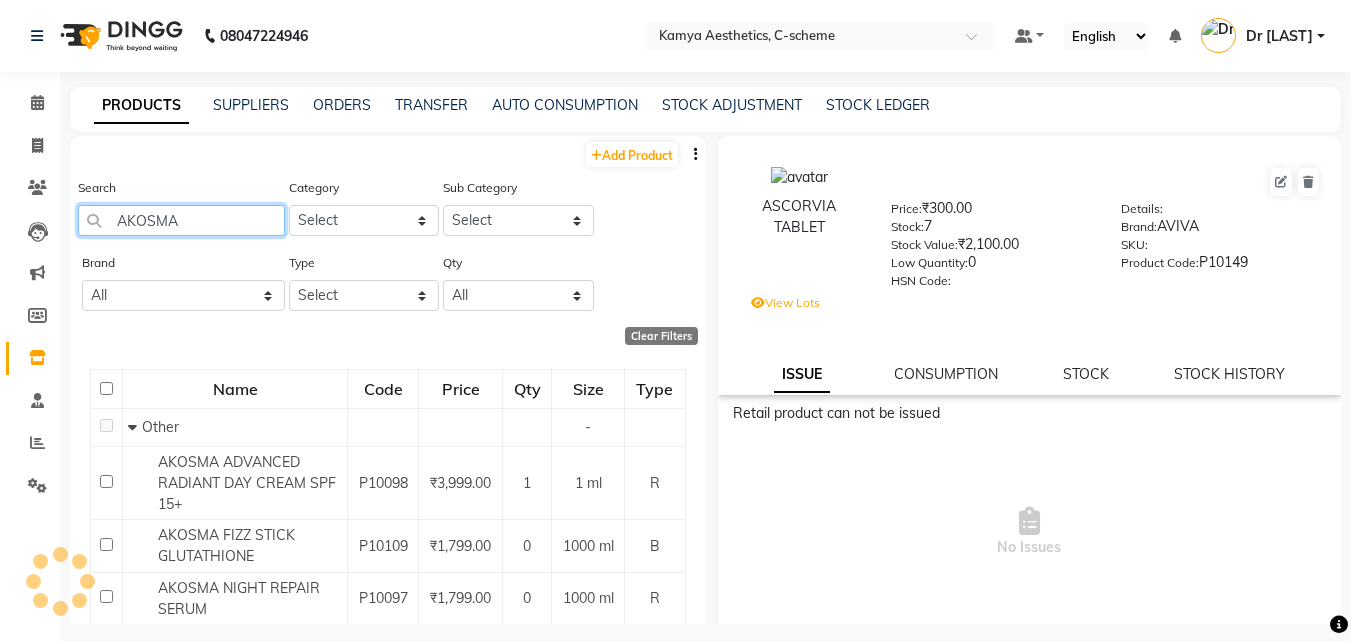 type on "AKOSMA" 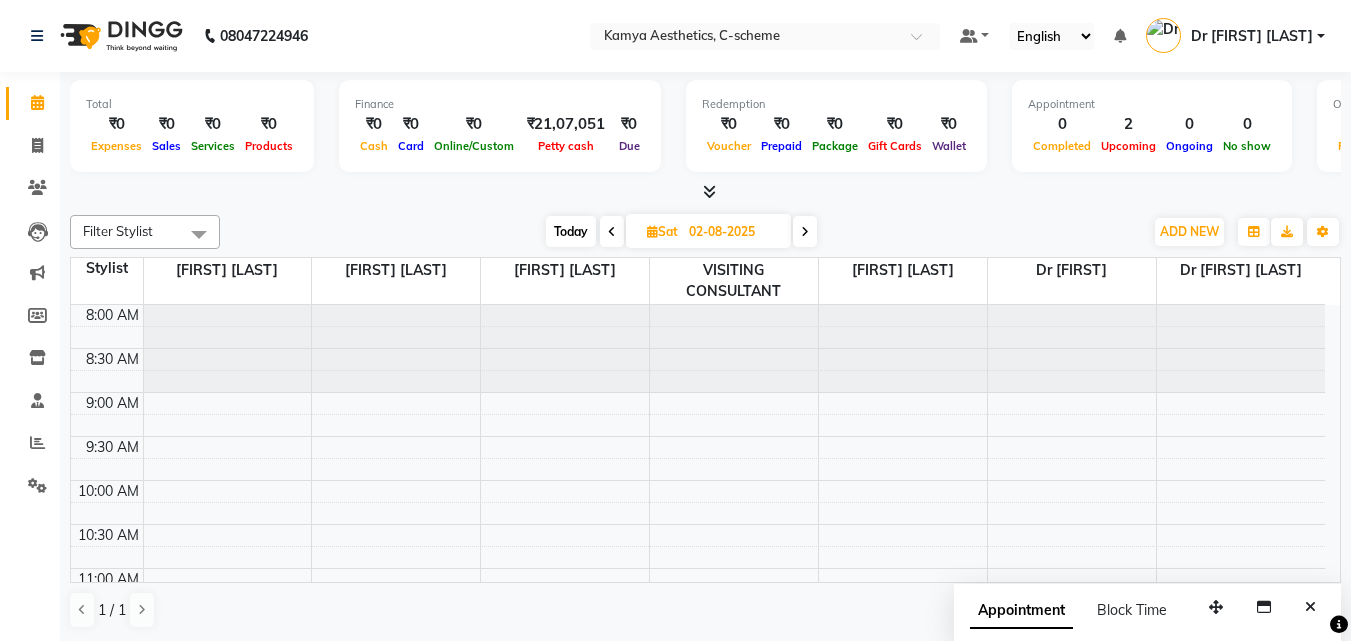 scroll, scrollTop: 0, scrollLeft: 0, axis: both 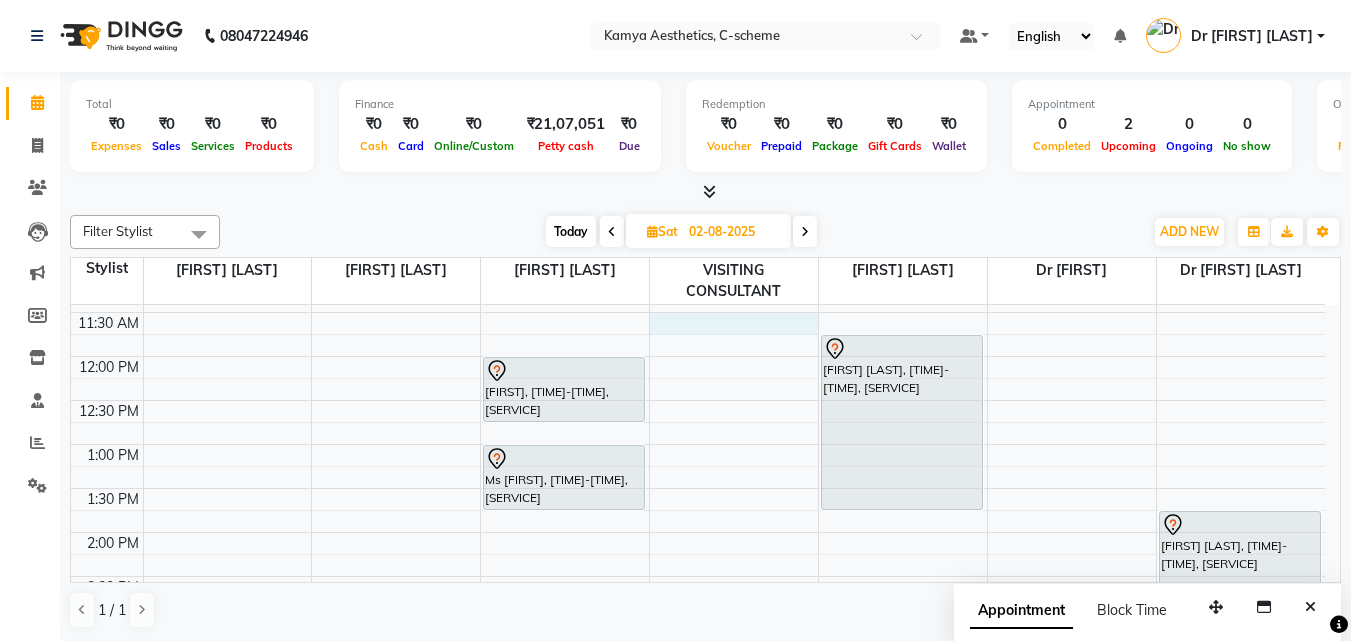 click on "8:00 AM 8:30 AM 9:00 AM 9:30 AM 10:00 AM 10:30 AM 11:00 AM 11:30 AM 12:00 PM 12:30 PM 1:00 PM 1:30 PM 2:00 PM 2:30 PM 3:00 PM 3:30 PM 4:00 PM 4:30 PM 5:00 PM 5:30 PM 6:00 PM 6:30 PM 7:00 PM 7:30 PM 8:00 PM 8:30 PM             Maria, 12:00 PM-12:45 PM, Hydra Facial - Collagen Hydra Facial             Ms Nupur, 01:00 PM-01:45 PM, Hydra Facial - DNA Gold Hydra Facial             RIDDHI MISHRA, 03:30 PM-05:30 PM, Skin Resurfacing & Rejuvination - Laser Skin Resurfacing Co2 Fractional Laser             pragya singh, 11:45 AM-01:45 PM, Laser Hair Reduction - Full Face             NEHA MENDIRATTA, 01:45 PM-02:45 PM, HIFU FACE             ANJALI MISHRA, 03:00 PM-05:00 PM, Laser Hair Reduction - Full Face" at bounding box center (698, 576) 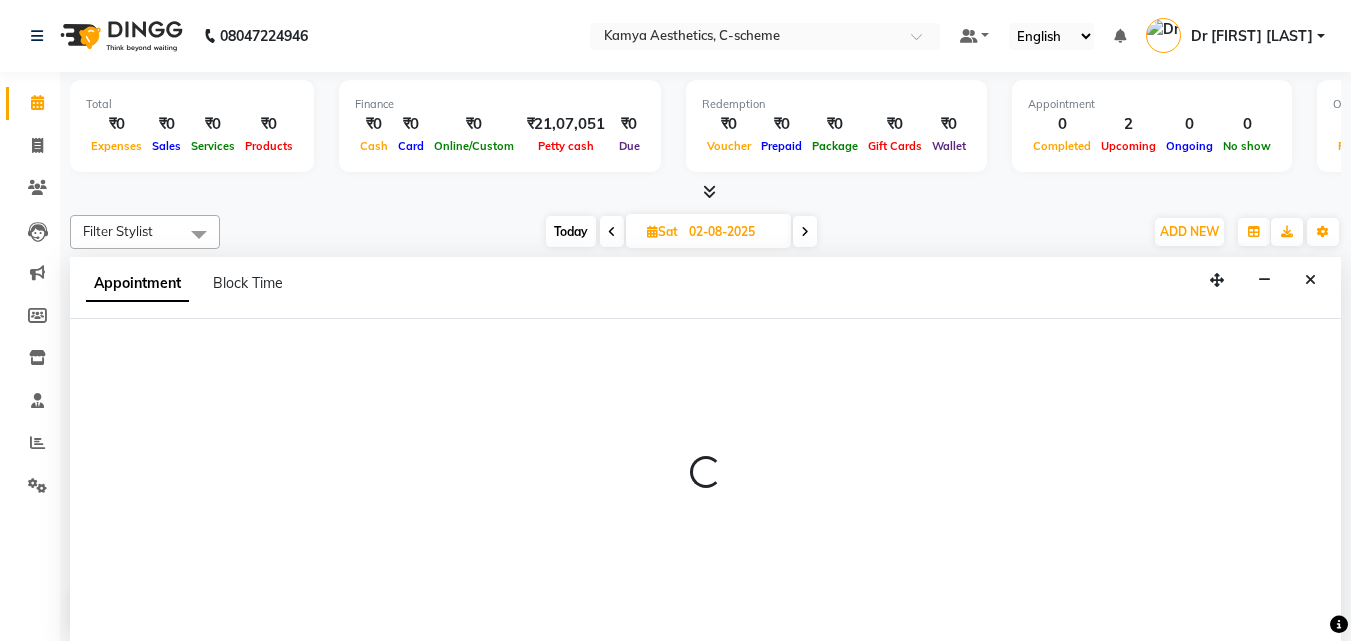 scroll, scrollTop: 1, scrollLeft: 0, axis: vertical 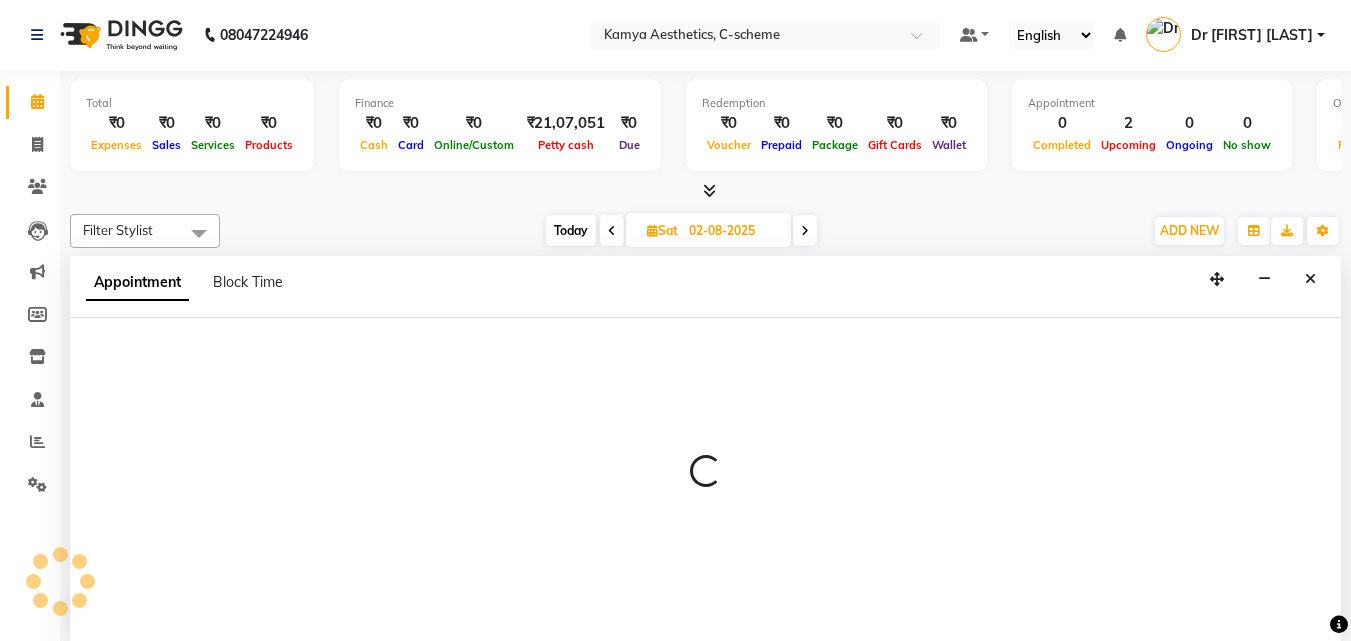 click on "Sat 02-08-2025" at bounding box center [708, 230] 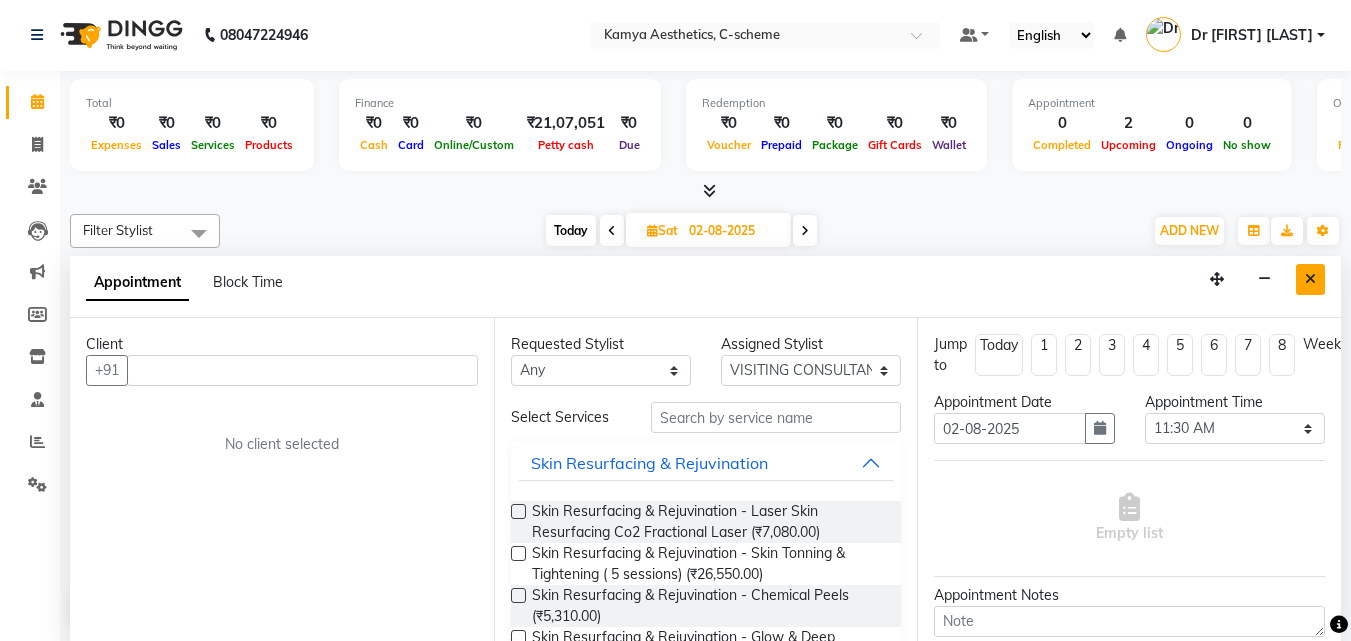 type 